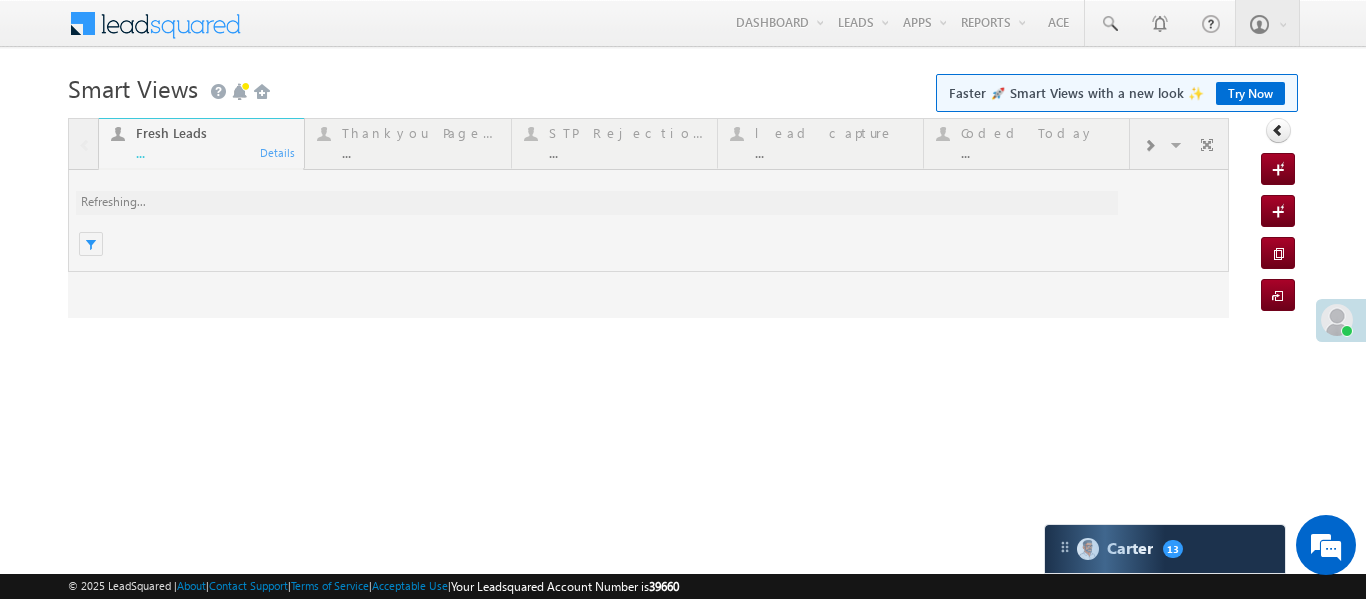 scroll, scrollTop: 0, scrollLeft: 0, axis: both 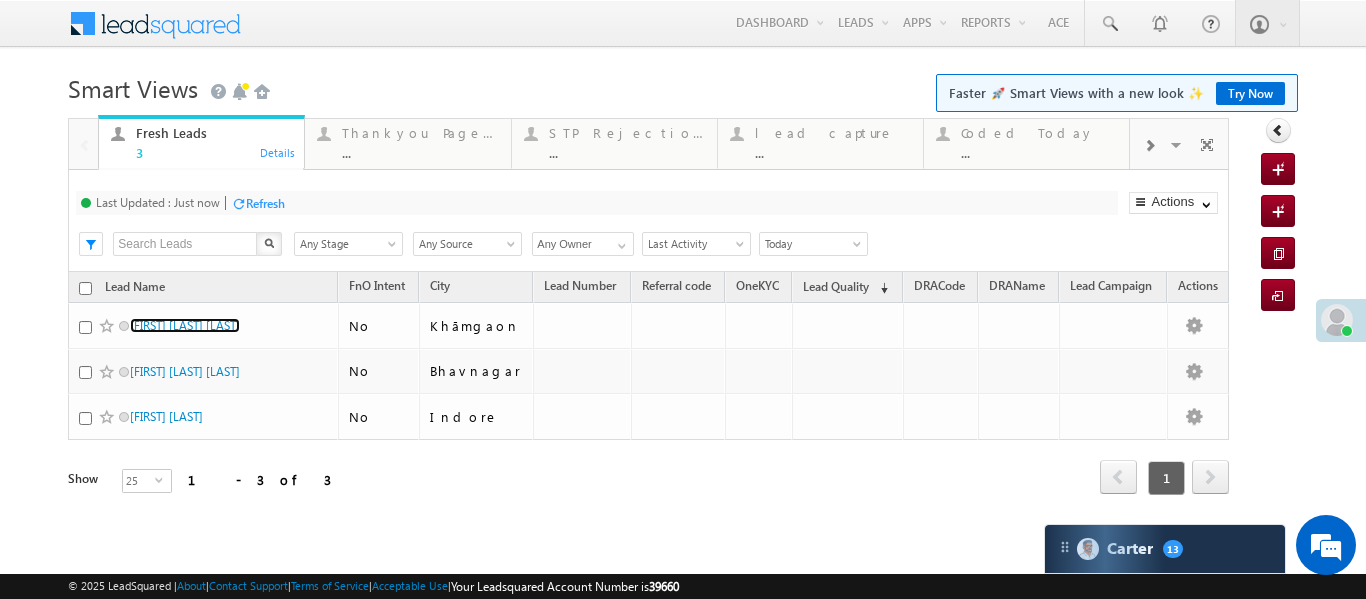 drag, startPoint x: 221, startPoint y: 325, endPoint x: 267, endPoint y: 273, distance: 69.426216 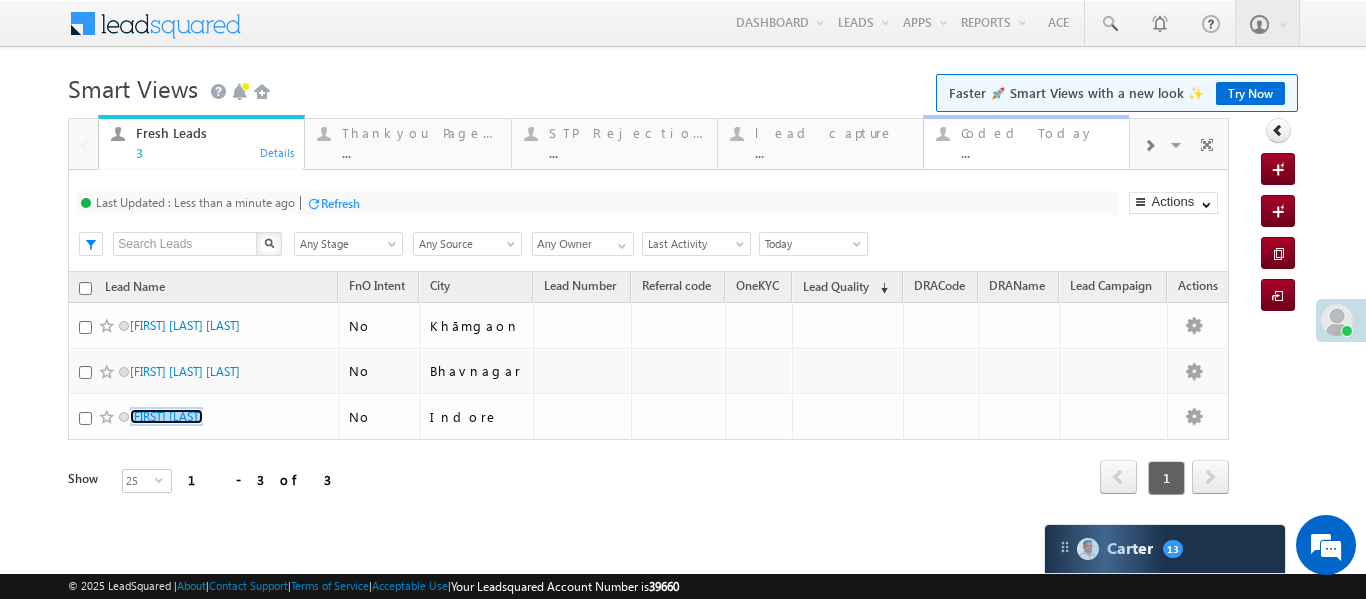 click on "..." at bounding box center (1039, 152) 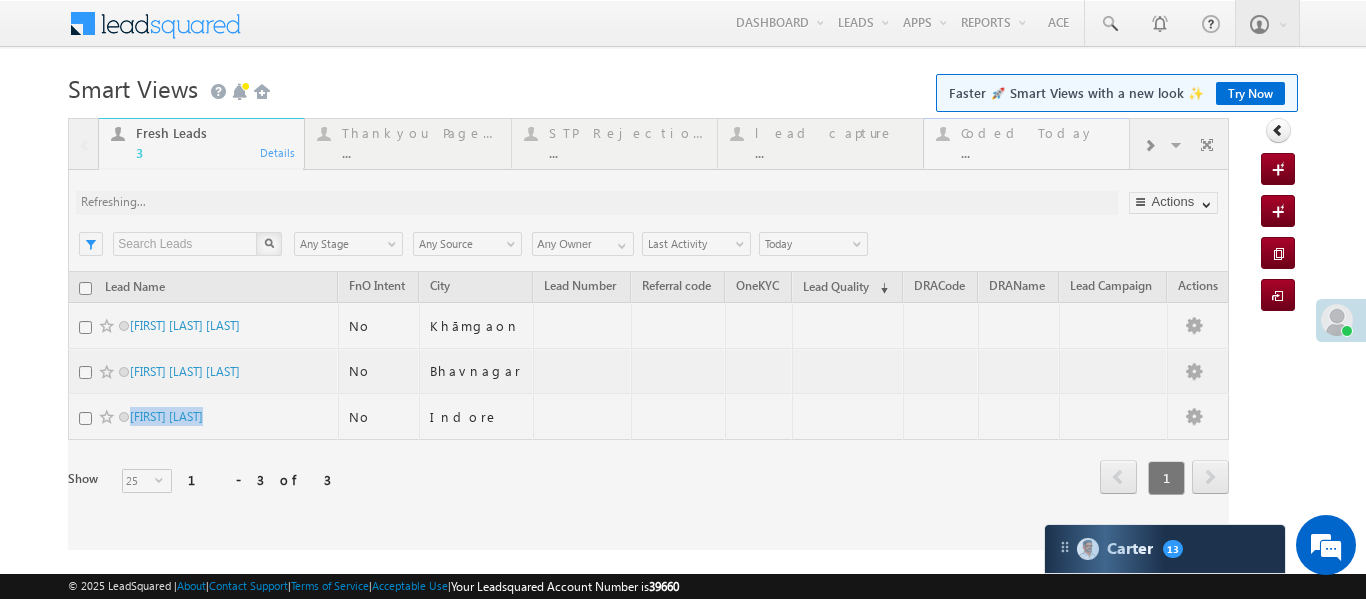 click at bounding box center [648, 334] 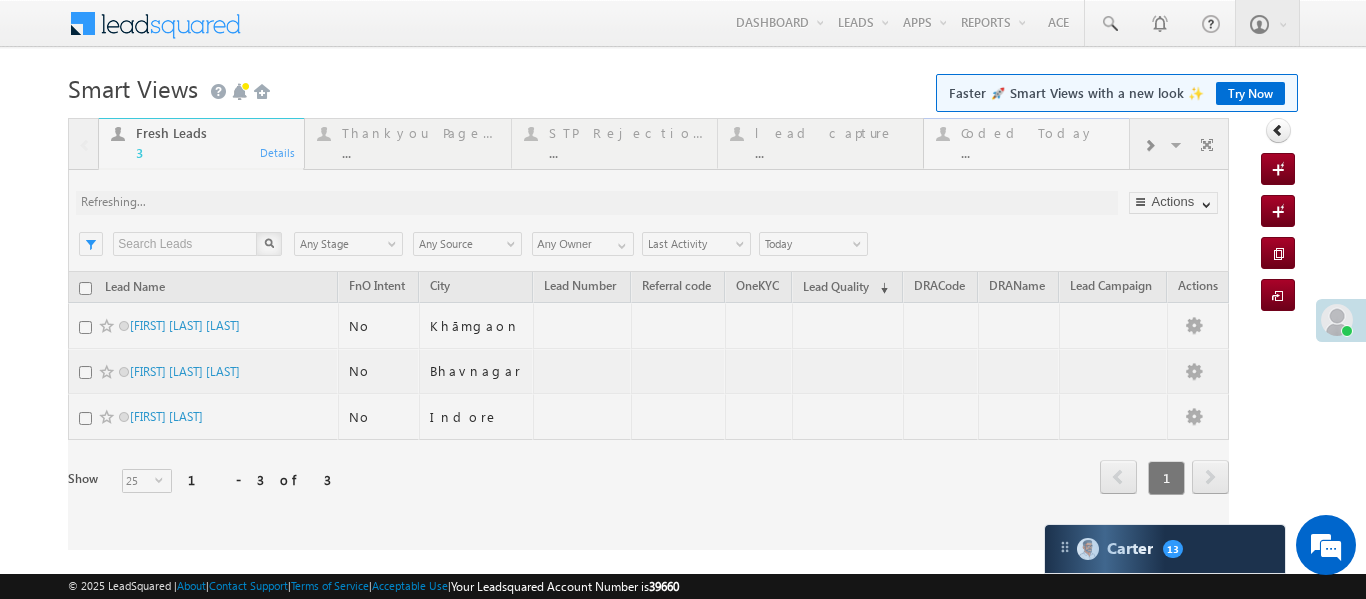click at bounding box center [648, 334] 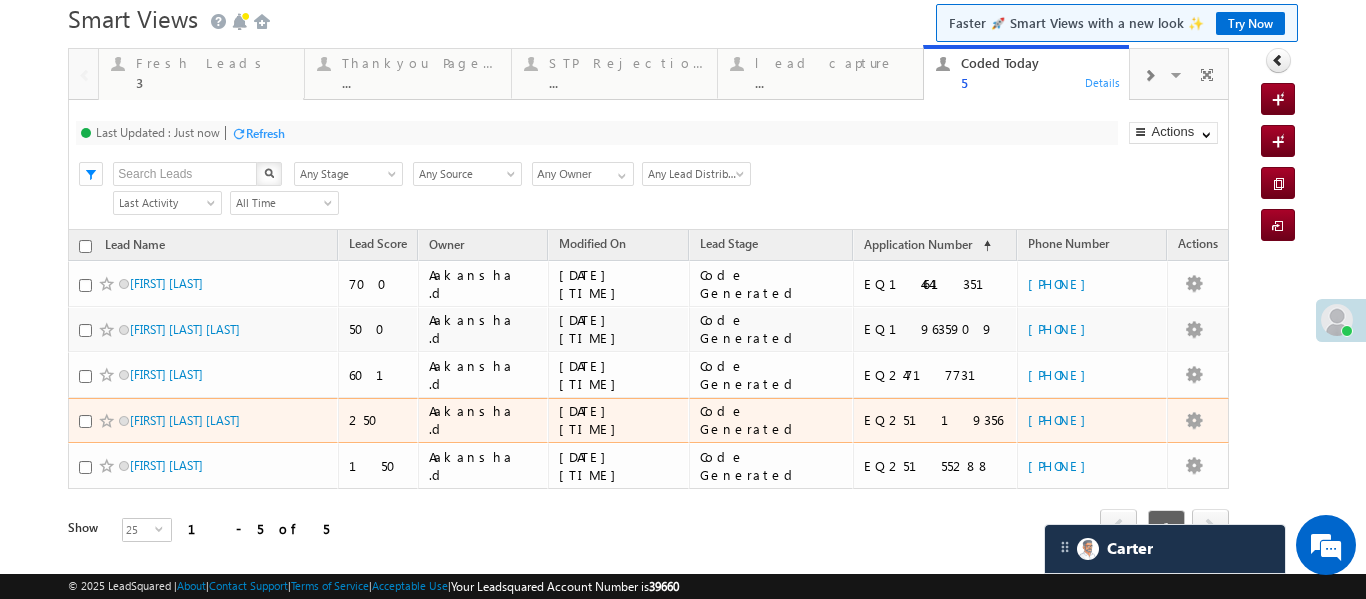 scroll, scrollTop: 0, scrollLeft: 0, axis: both 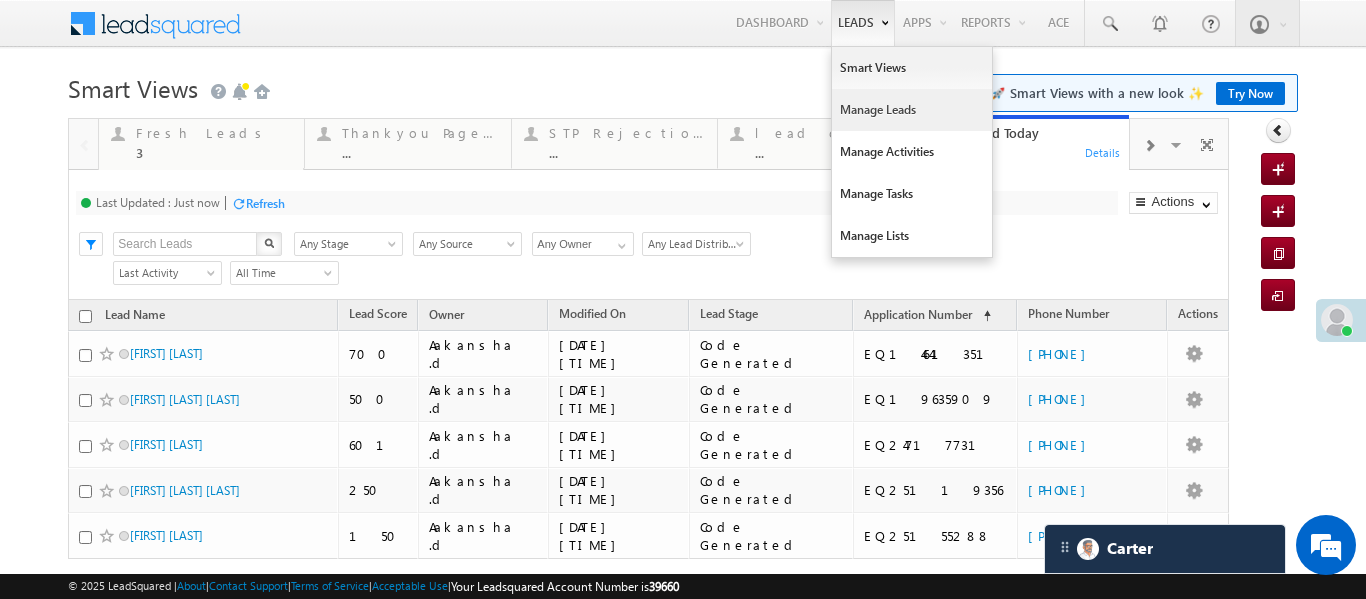click on "Manage Leads" at bounding box center [912, 110] 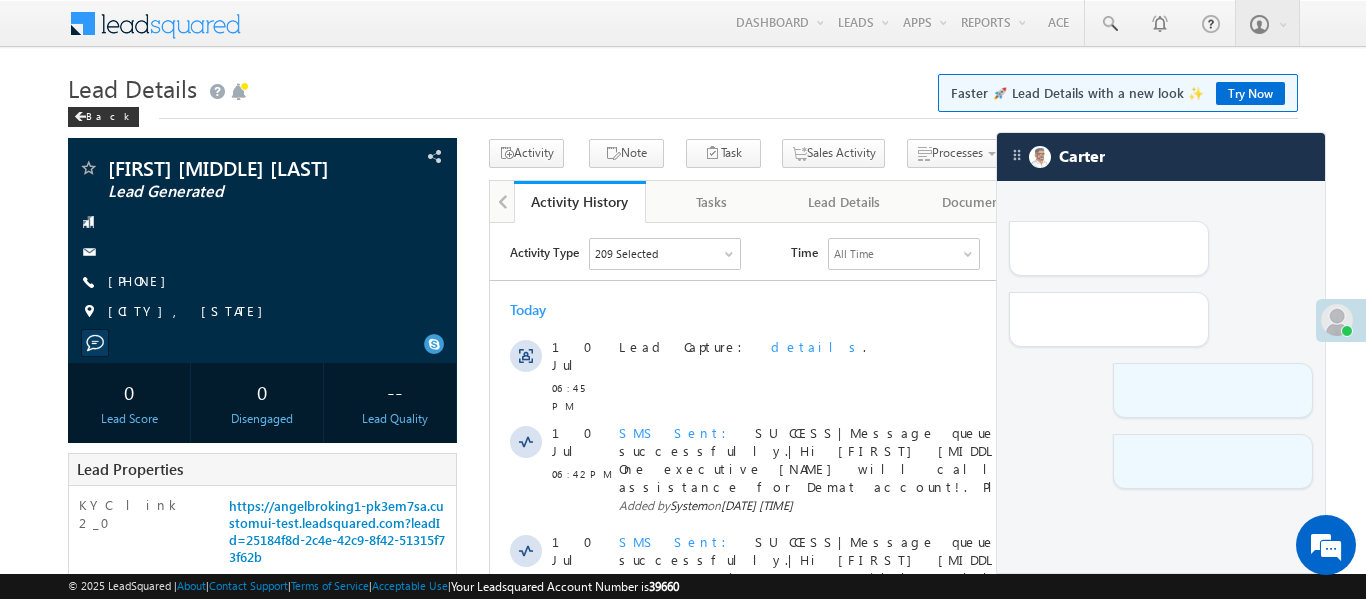 scroll, scrollTop: 0, scrollLeft: 0, axis: both 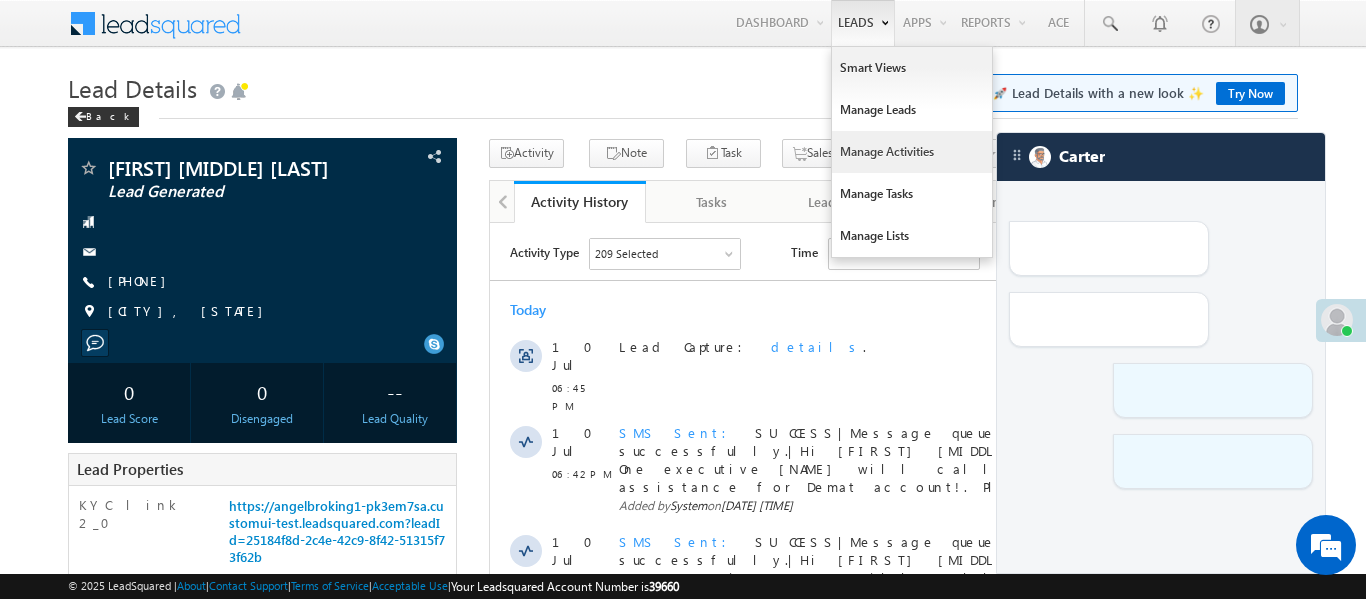 click on "Manage Activities" at bounding box center [912, 152] 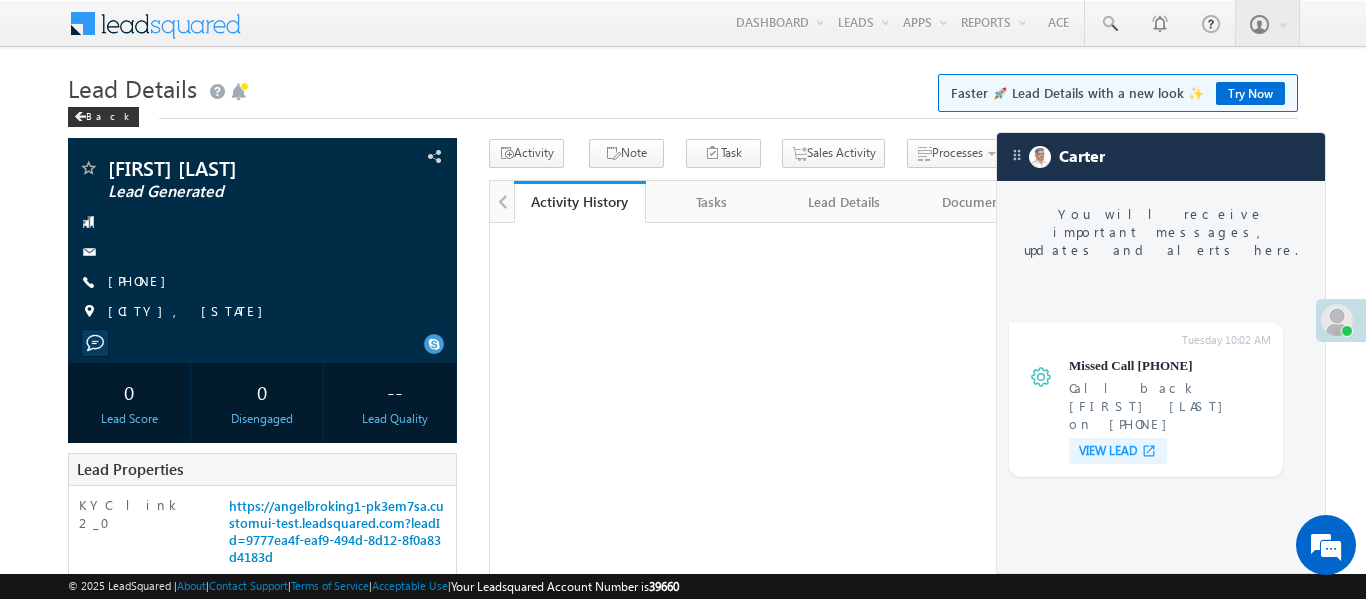 scroll, scrollTop: 0, scrollLeft: 0, axis: both 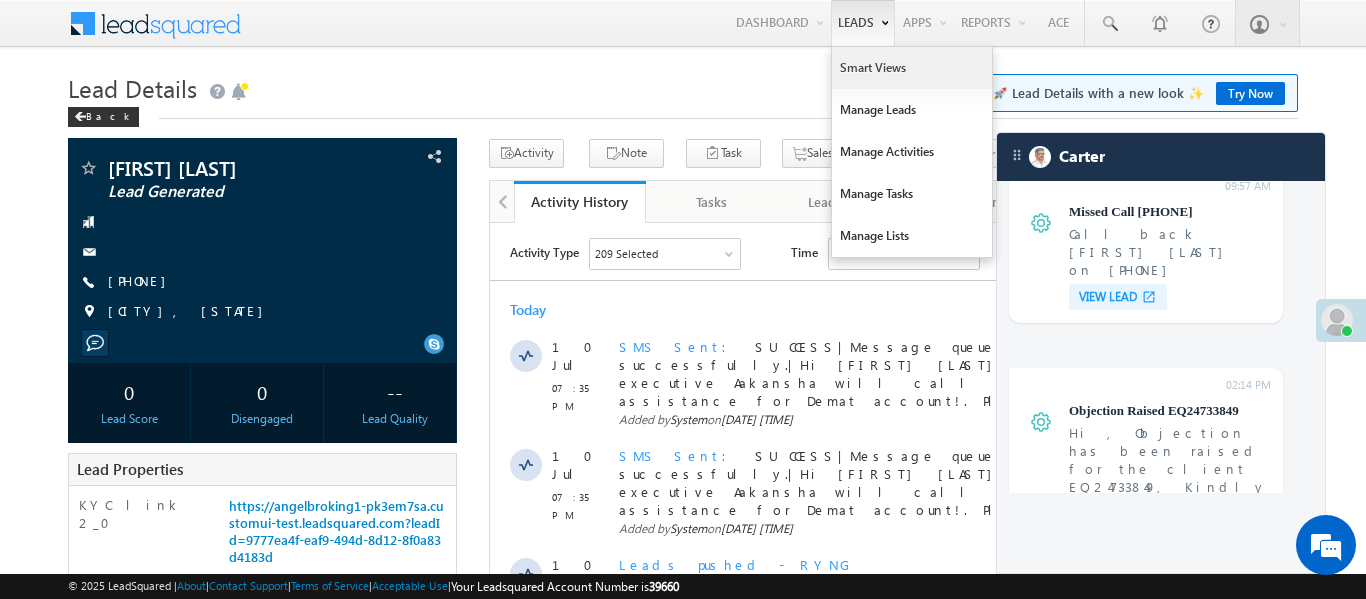 click on "Smart Views" at bounding box center [912, 68] 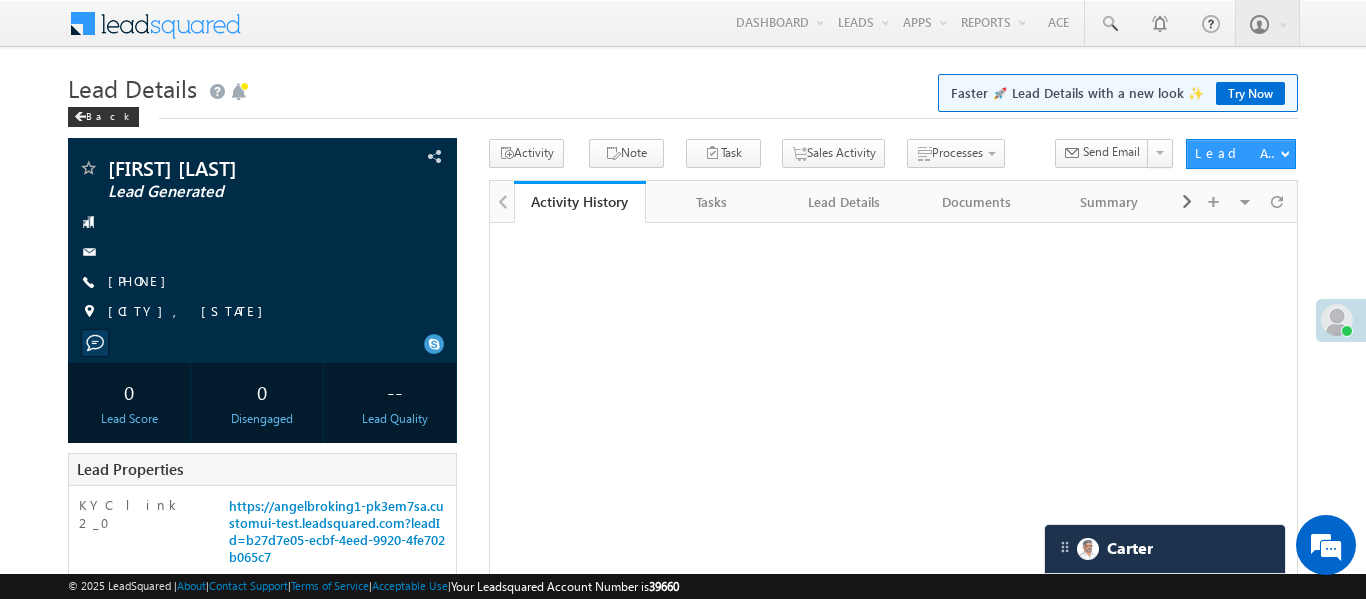 scroll, scrollTop: 0, scrollLeft: 0, axis: both 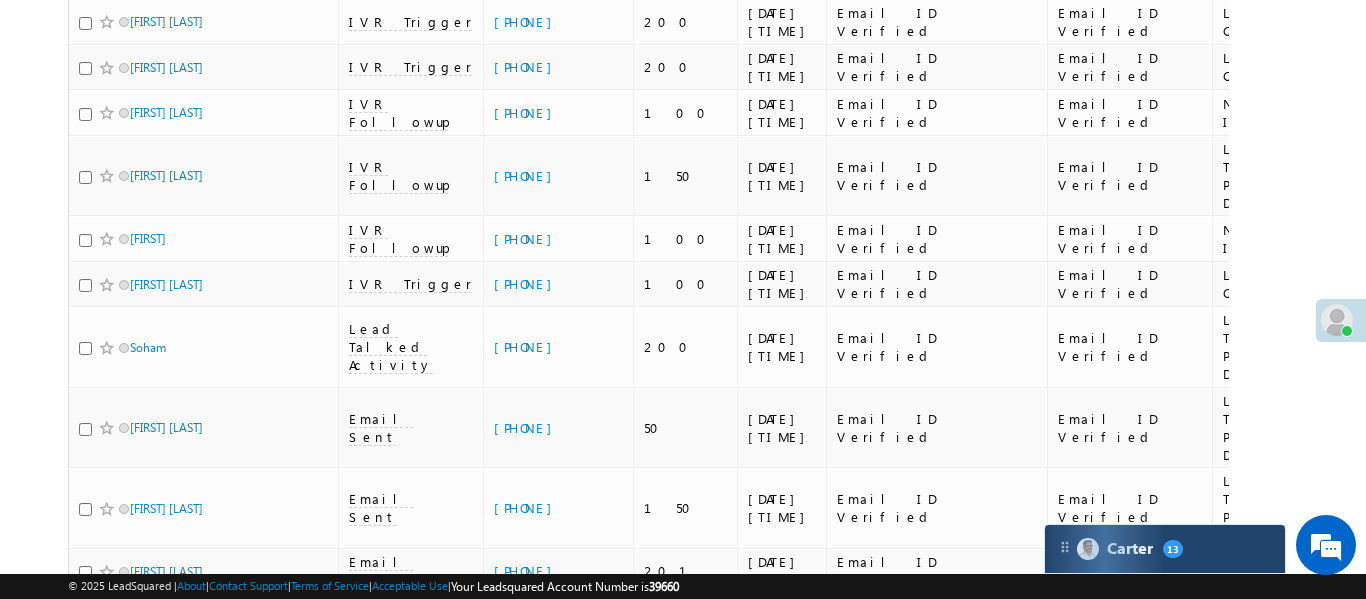 click on "Carter 13" at bounding box center (1165, 549) 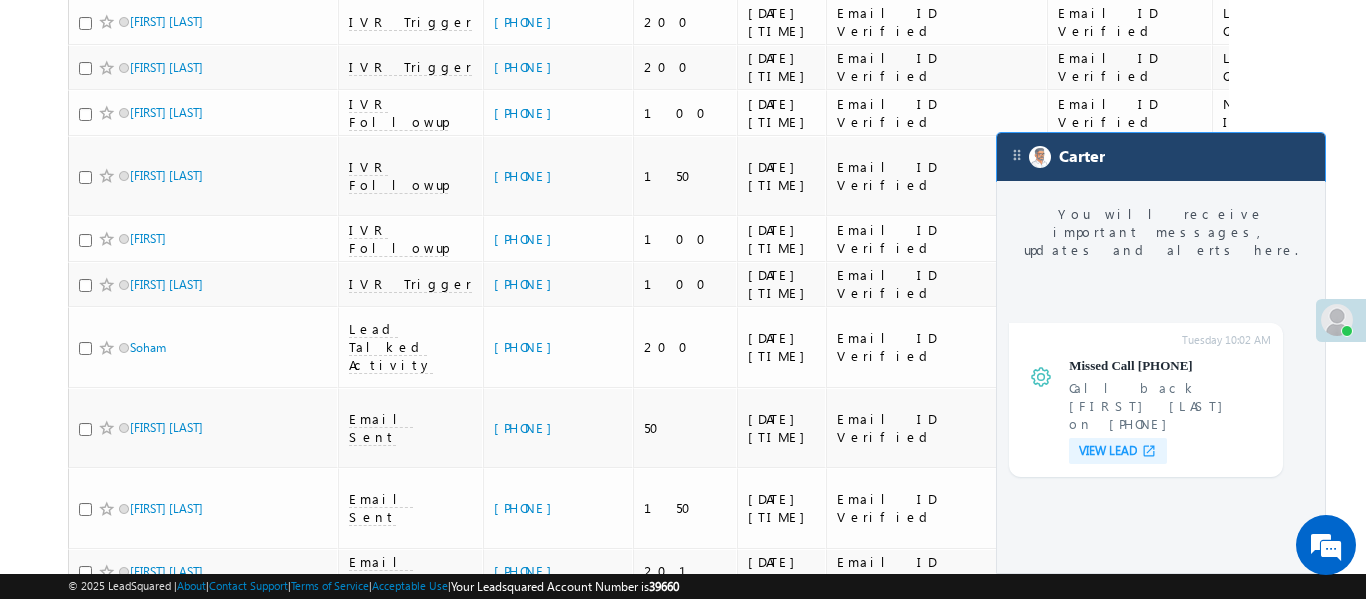 scroll, scrollTop: 7622, scrollLeft: 0, axis: vertical 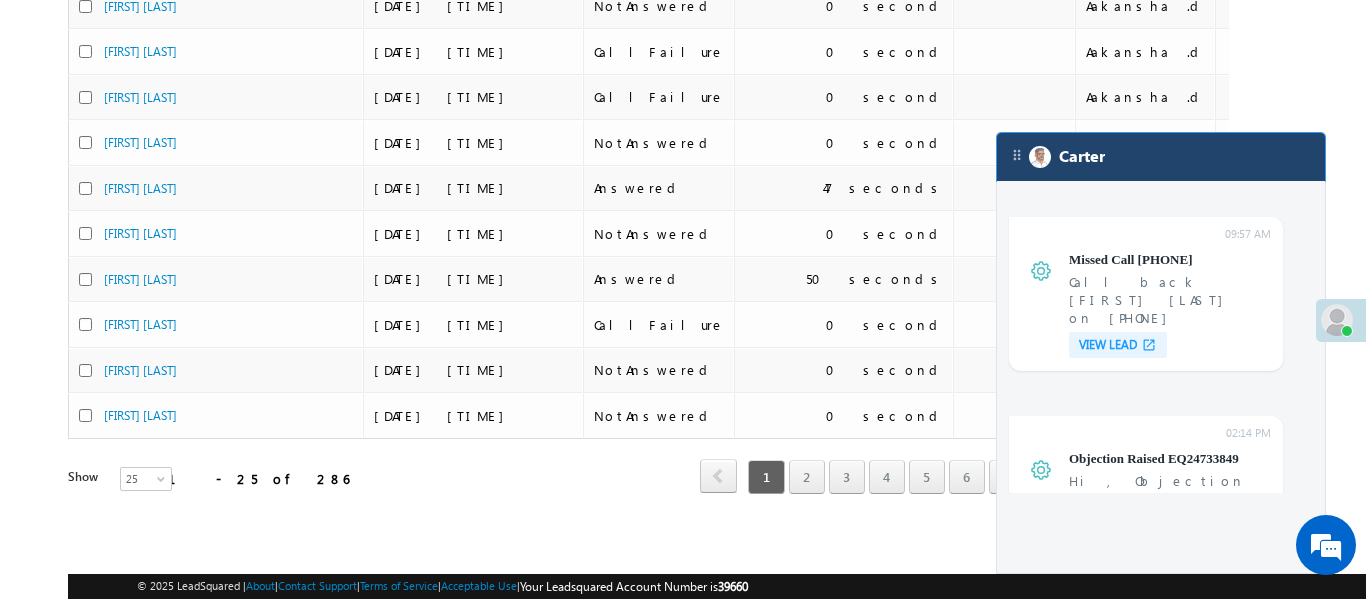 click on "Carter" at bounding box center [1161, 157] 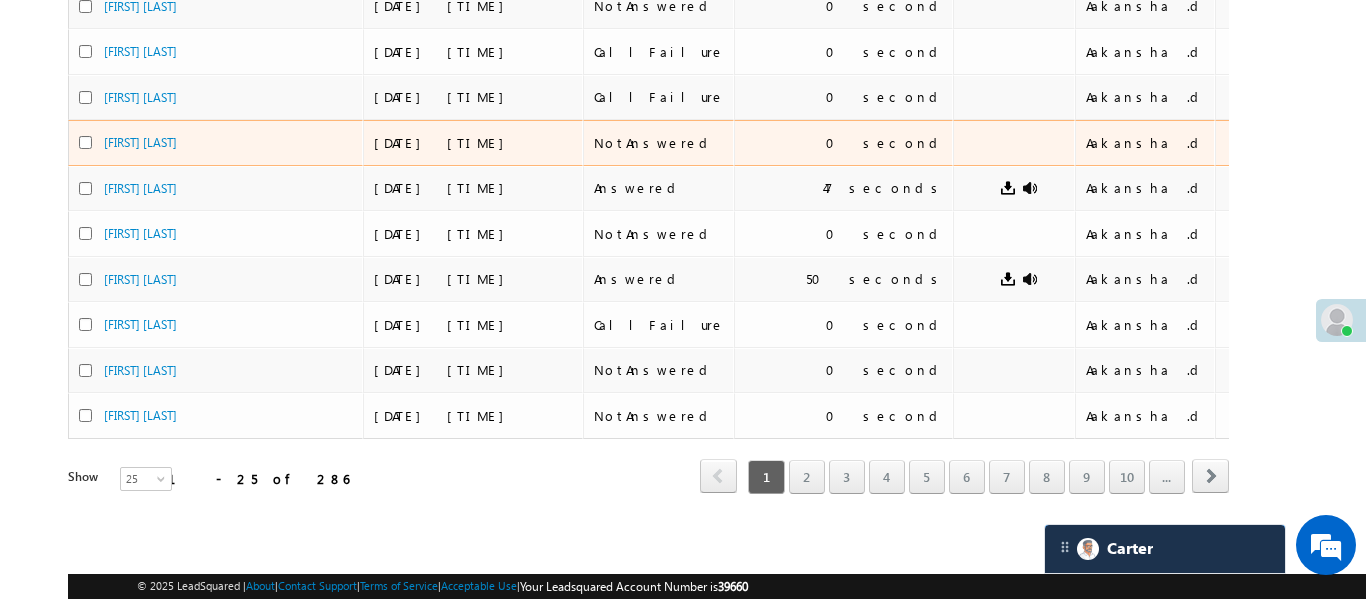 scroll, scrollTop: 7617, scrollLeft: 0, axis: vertical 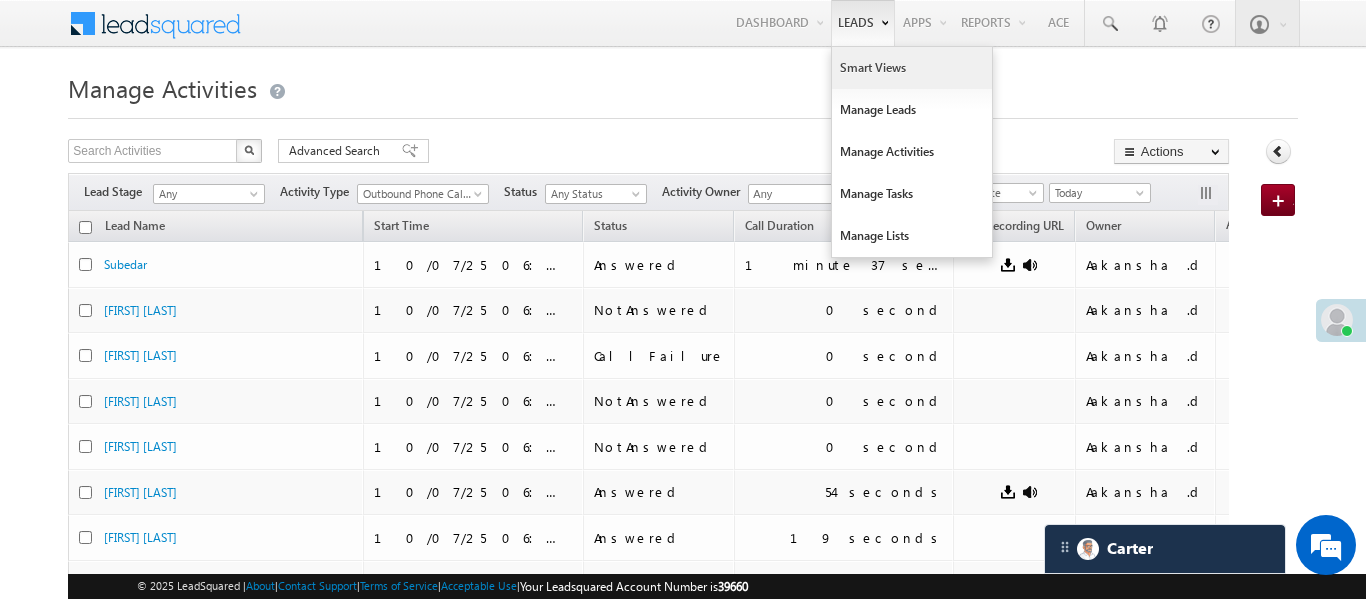 click on "Smart Views" at bounding box center (912, 68) 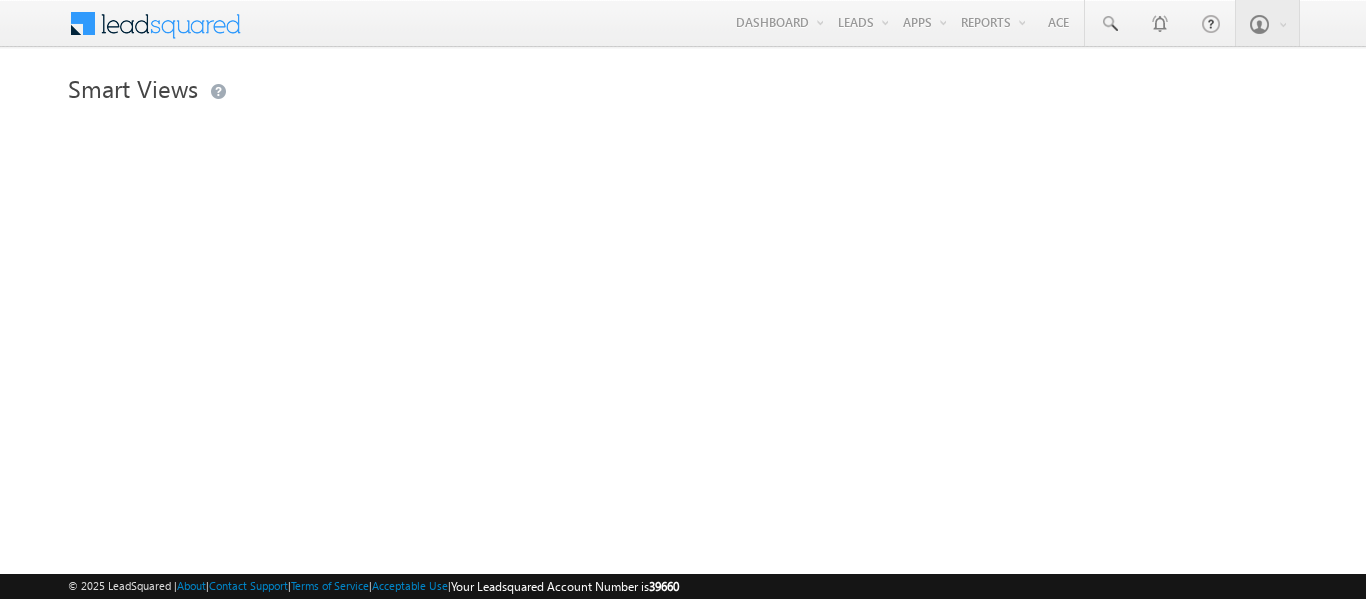 scroll, scrollTop: 0, scrollLeft: 0, axis: both 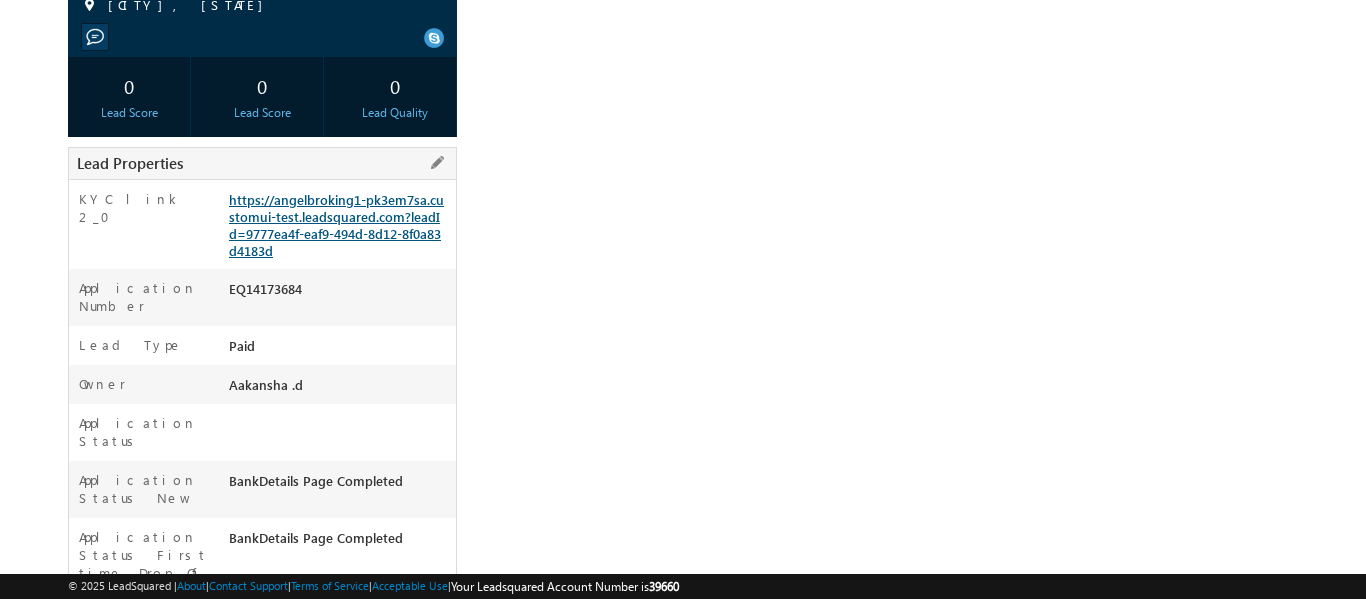 click on "https://angelbroking1-pk3em7sa.customui-test.leadsquared.com?leadId=9777ea4f-eaf9-494d-8d12-8f0a83d4183d" at bounding box center [336, 225] 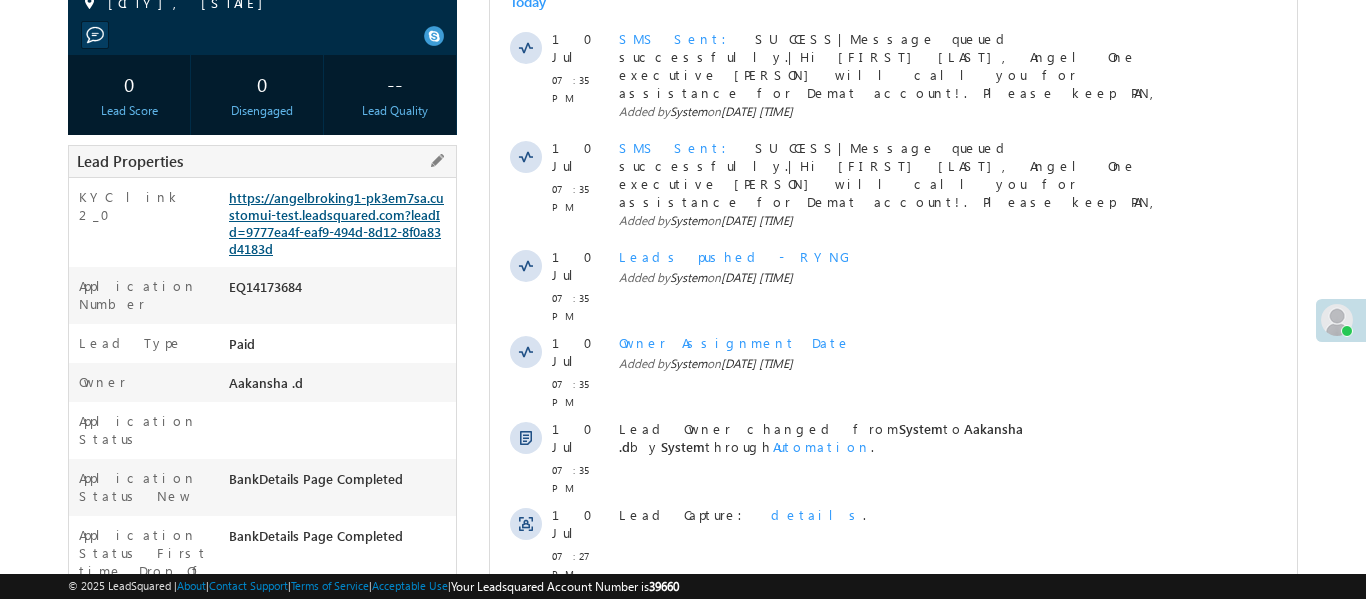 scroll, scrollTop: 0, scrollLeft: 0, axis: both 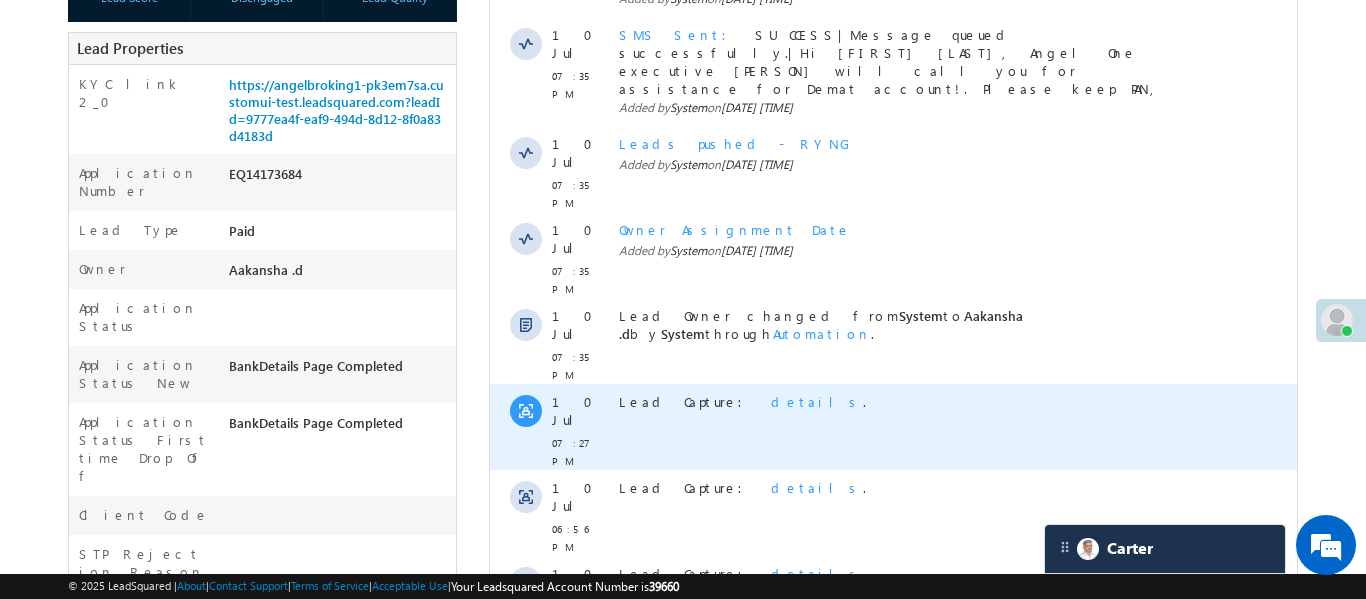 click on "Lead Capture:
details ." at bounding box center (913, 402) 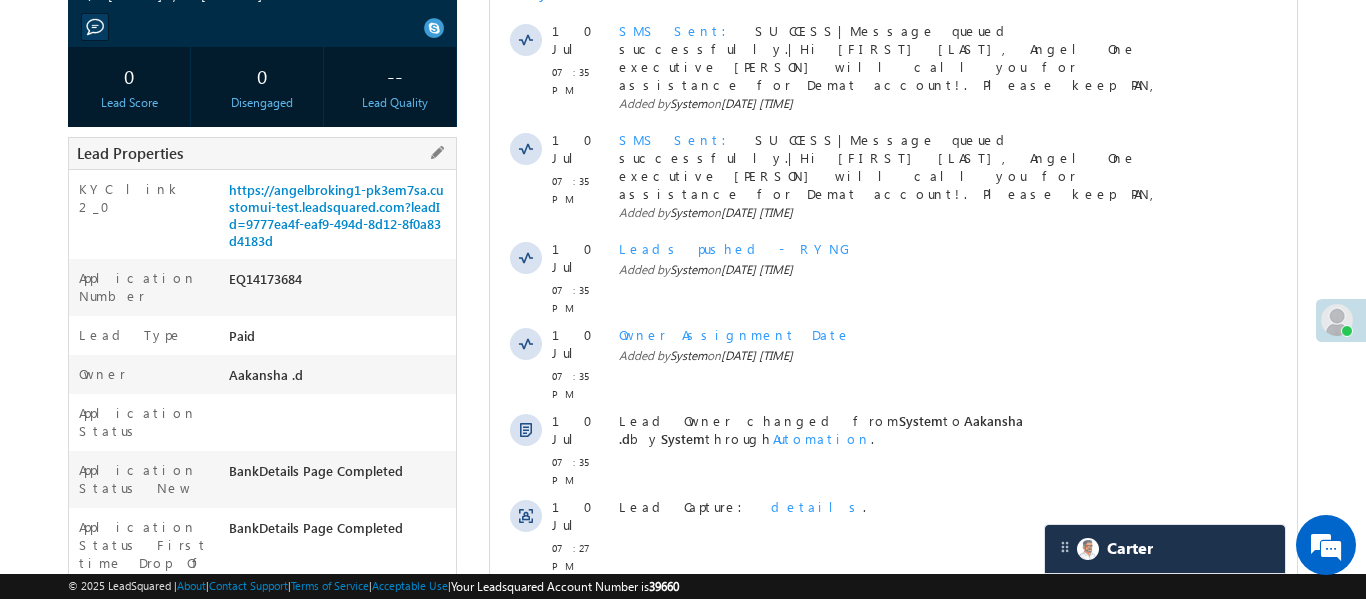 scroll, scrollTop: 0, scrollLeft: 0, axis: both 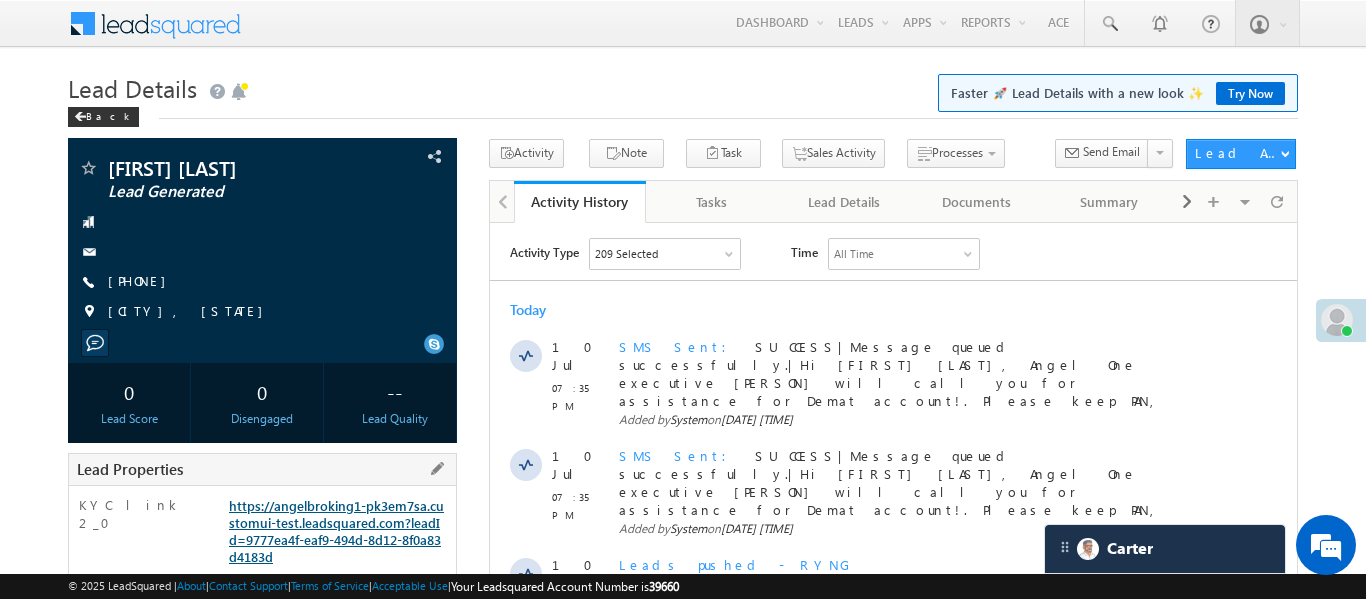 click on "https://angelbroking1-pk3em7sa.customui-test.leadsquared.com?leadId=9777ea4f-eaf9-494d-8d12-8f0a83d4183d" at bounding box center (336, 531) 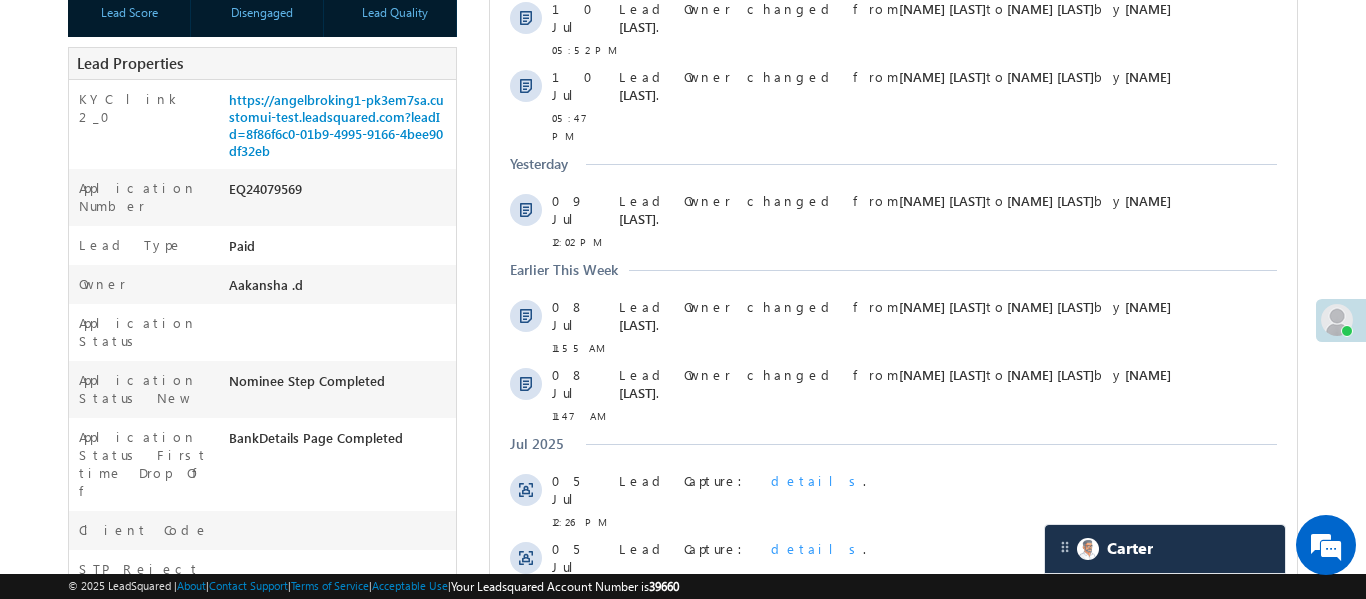 scroll, scrollTop: 0, scrollLeft: 0, axis: both 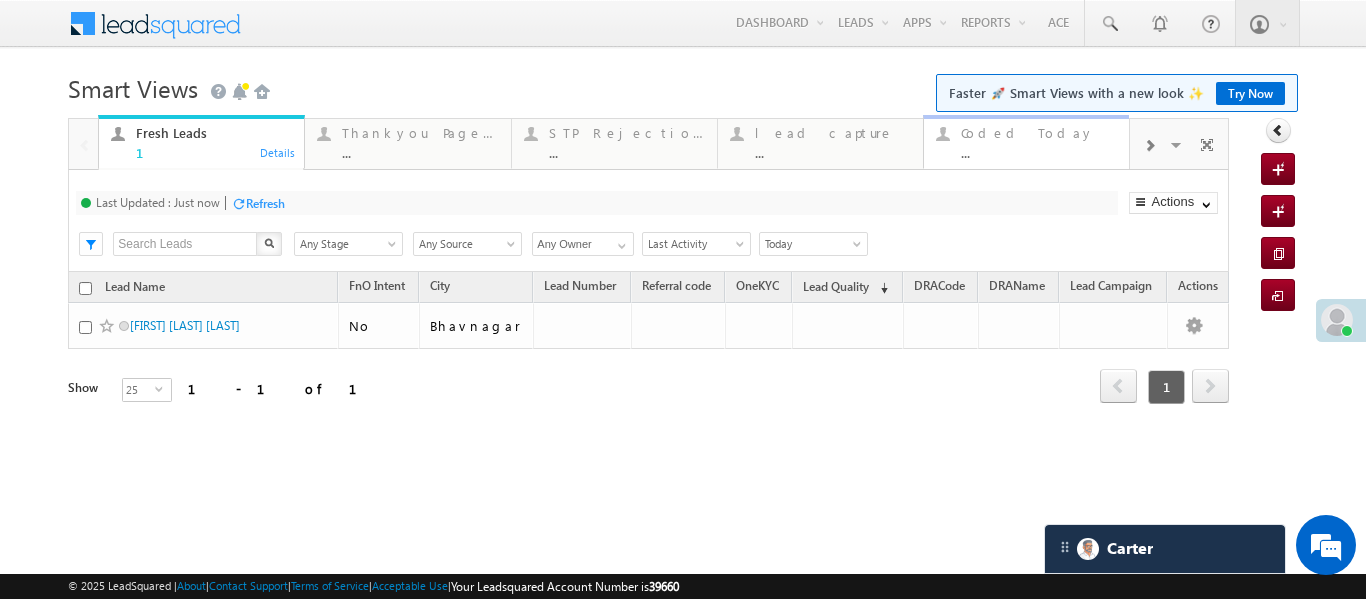 click on "Coded Today" at bounding box center (1039, 133) 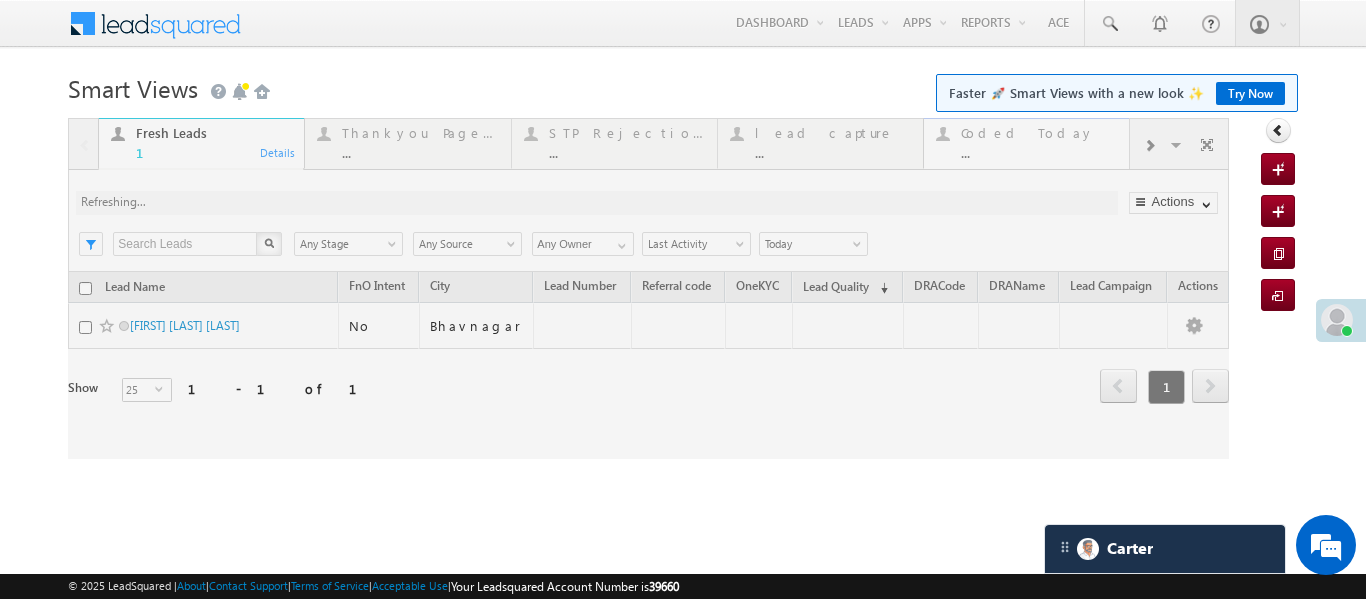 click at bounding box center [648, 288] 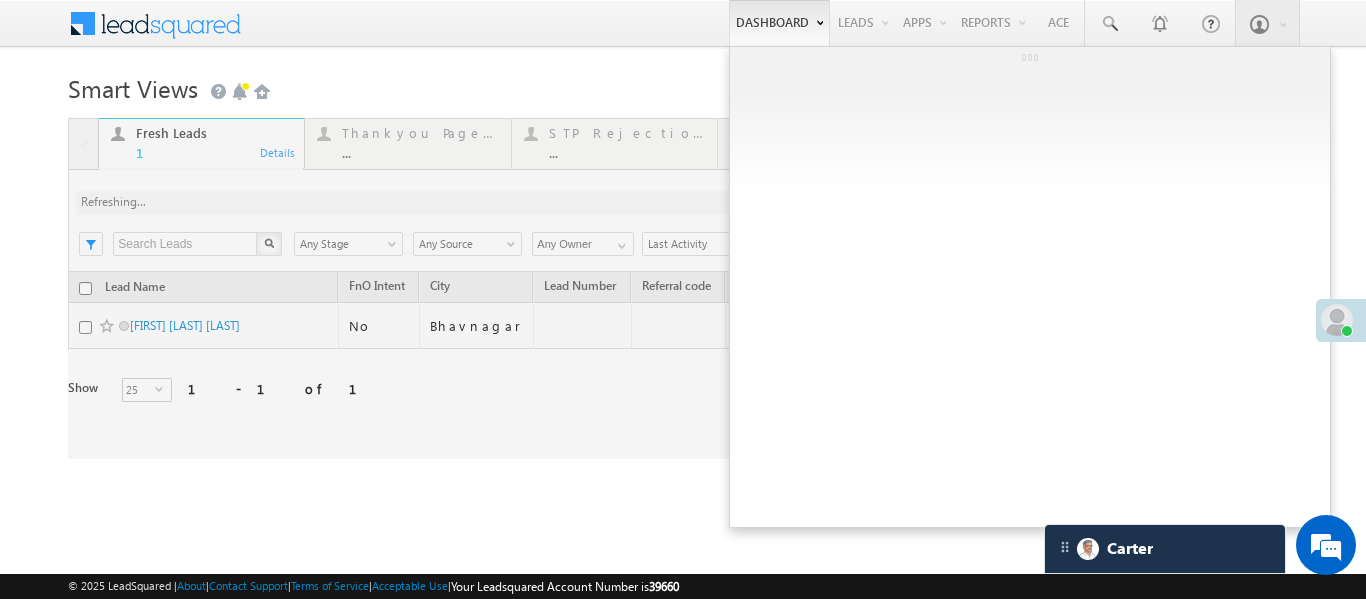 drag, startPoint x: 1047, startPoint y: 138, endPoint x: 817, endPoint y: 14, distance: 261.29675 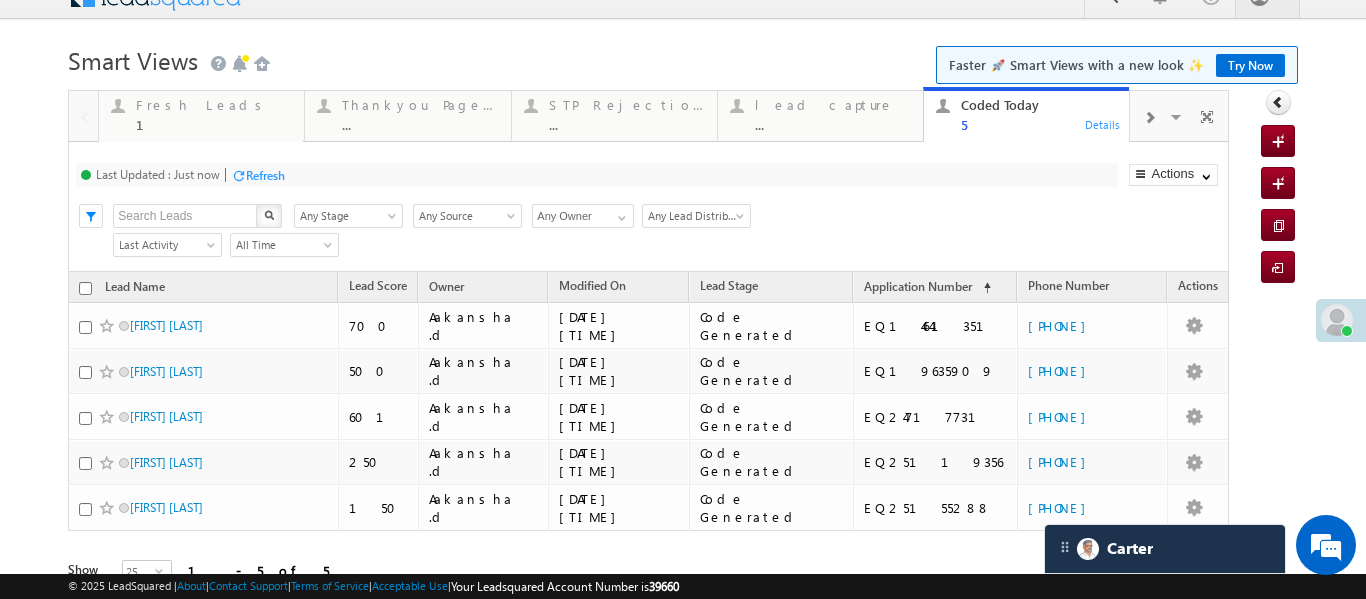 scroll, scrollTop: 25, scrollLeft: 0, axis: vertical 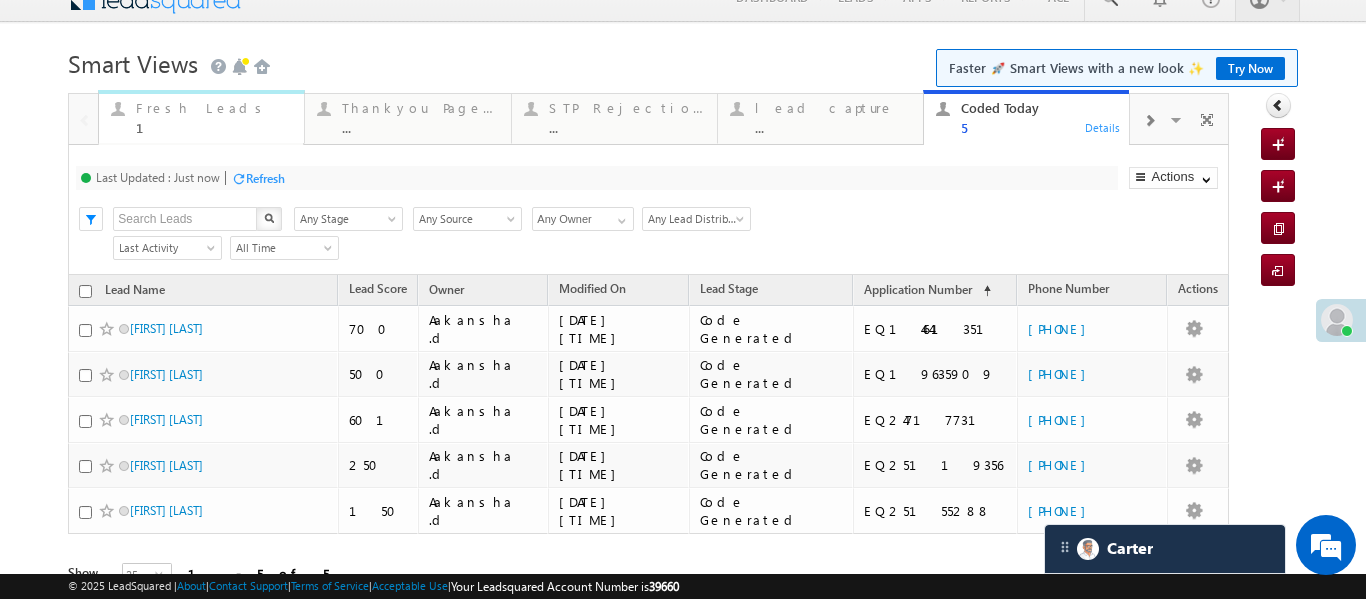 click on "Fresh Leads 1" at bounding box center [214, 115] 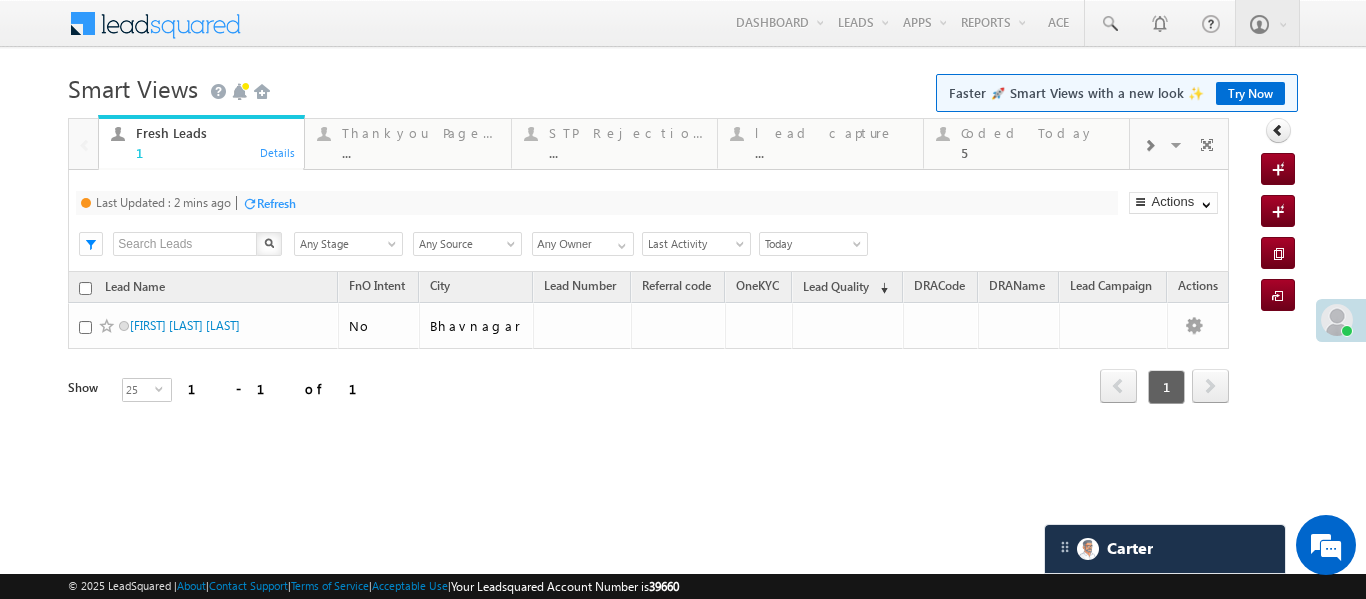 click on "Fresh Leads 1 Details" at bounding box center (201, 143) 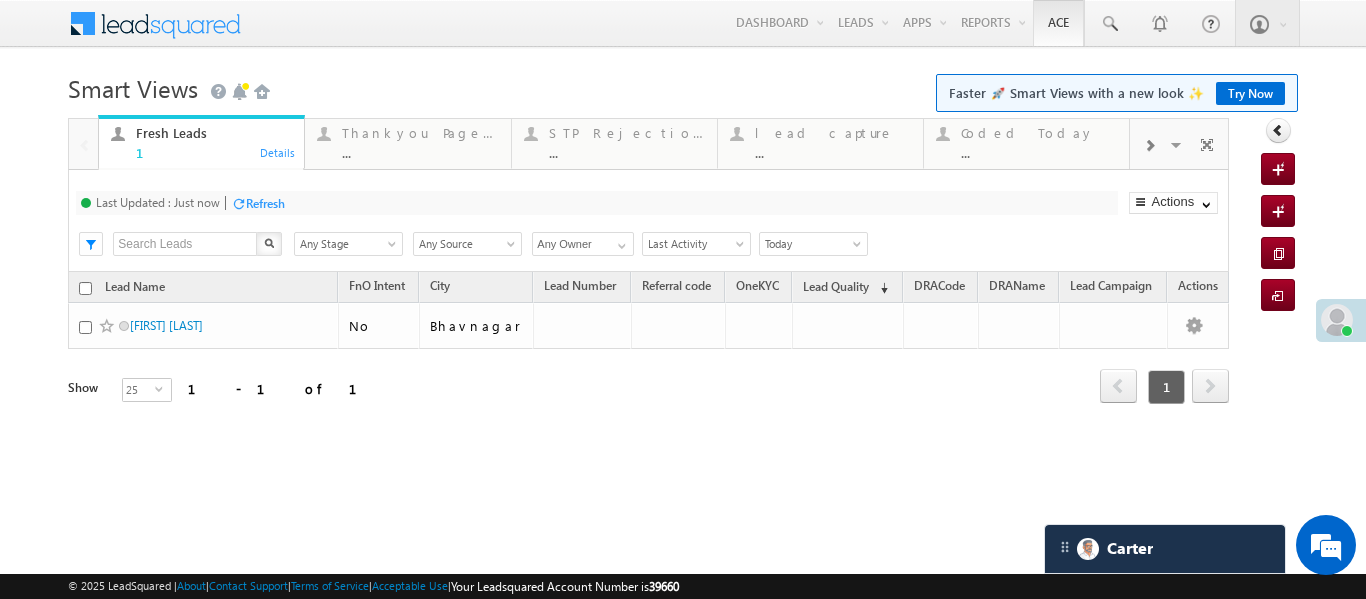 scroll, scrollTop: 0, scrollLeft: 0, axis: both 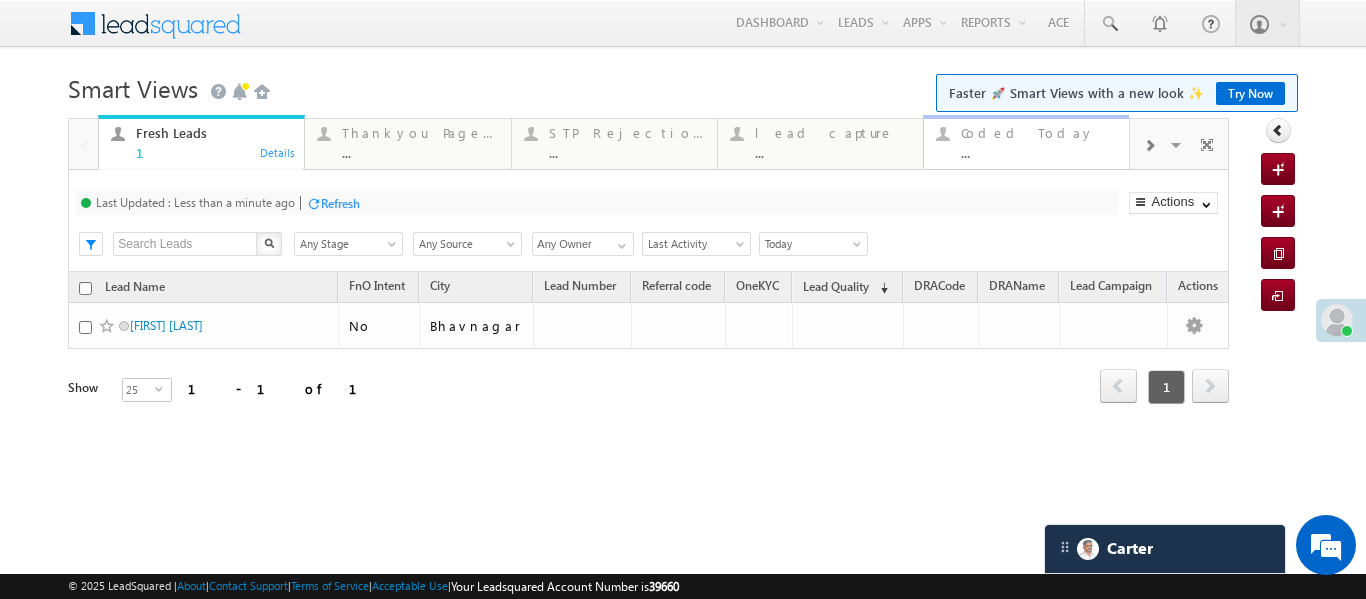click on "..." at bounding box center (1039, 152) 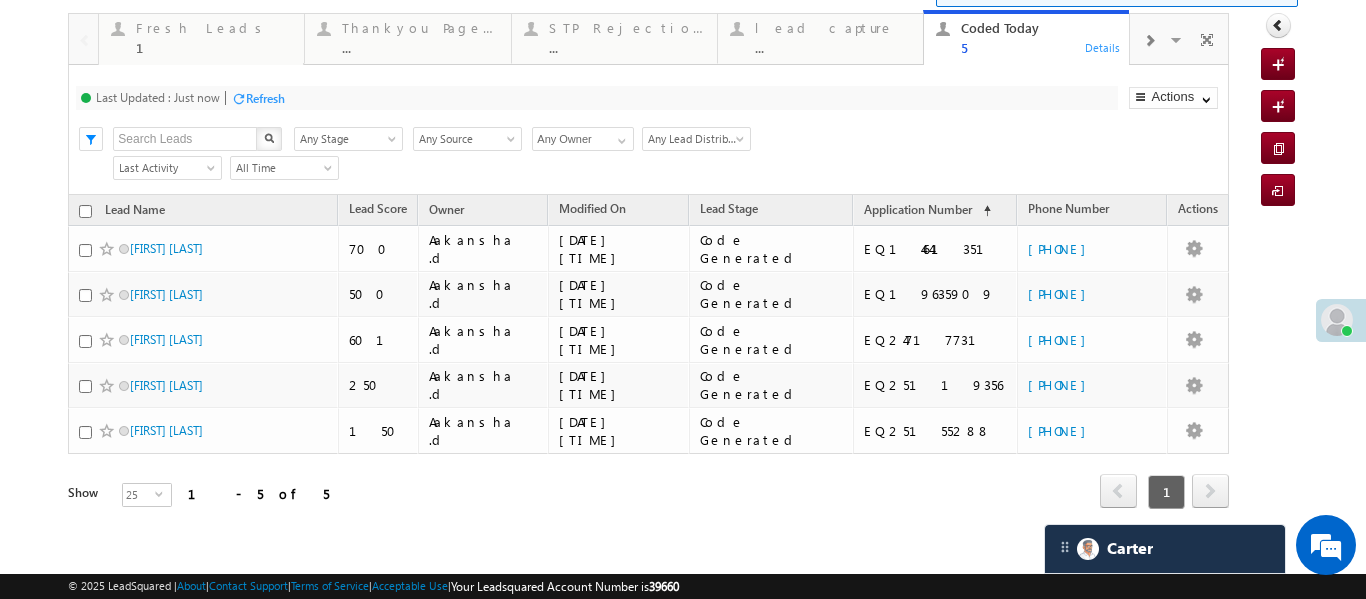 scroll, scrollTop: 106, scrollLeft: 0, axis: vertical 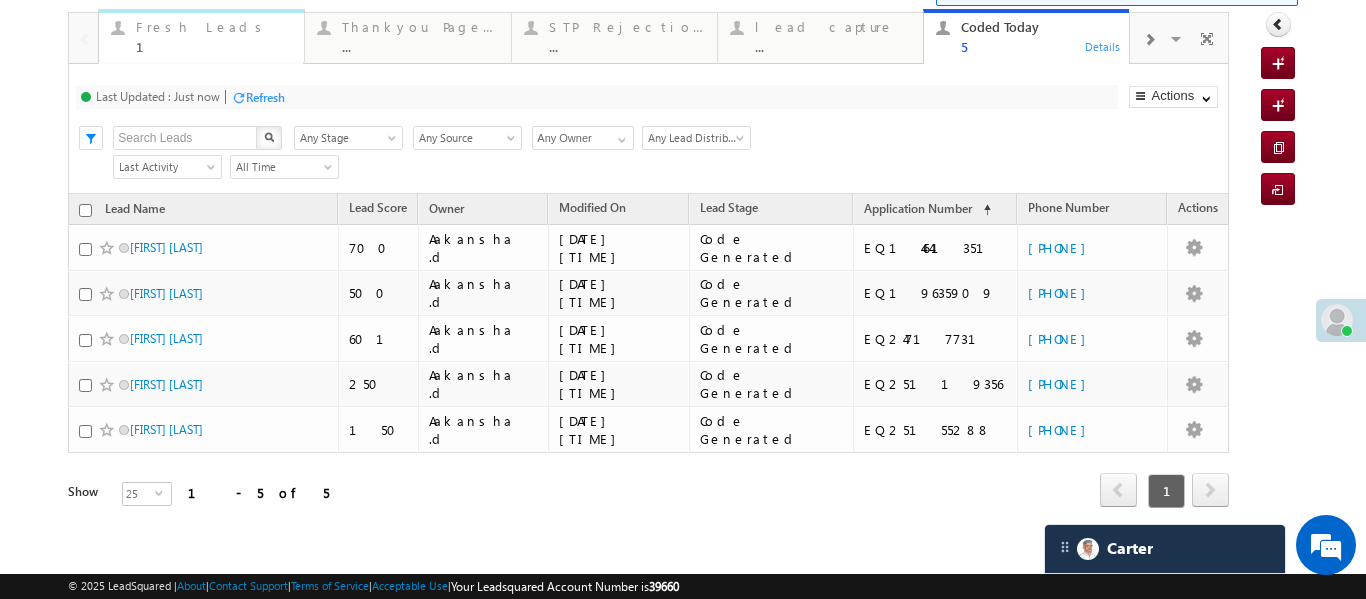 click on "Fresh Leads" at bounding box center (214, 27) 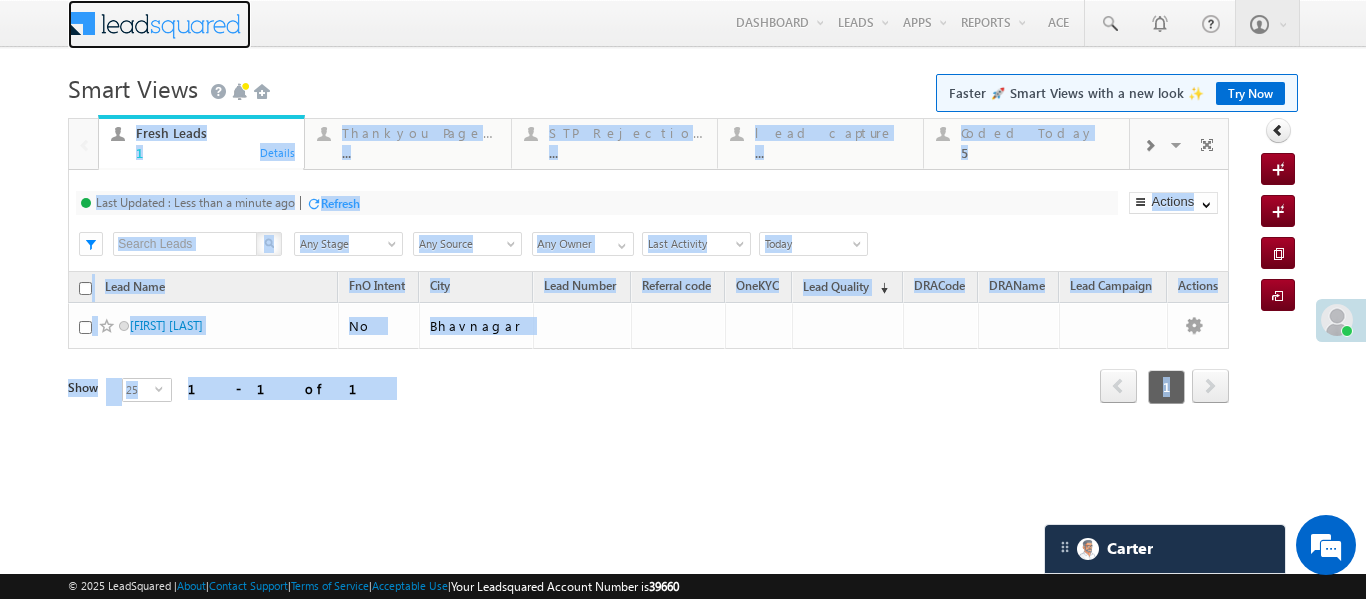 click at bounding box center [168, 21] 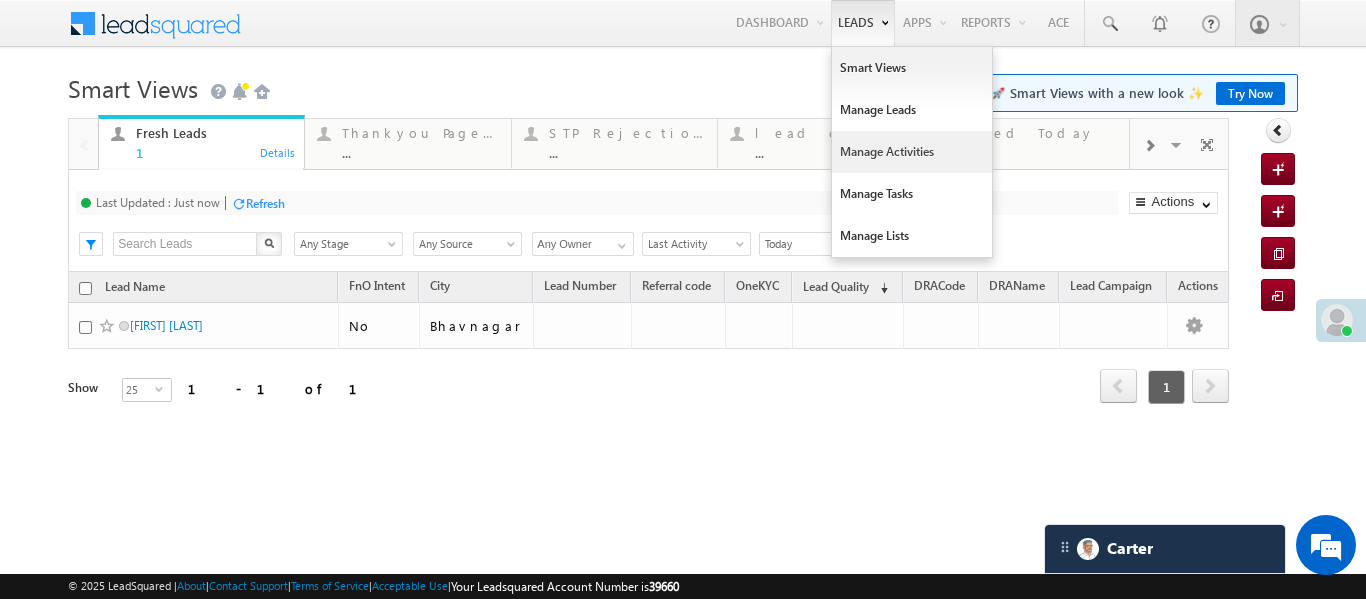 click on "Manage Activities" at bounding box center (912, 152) 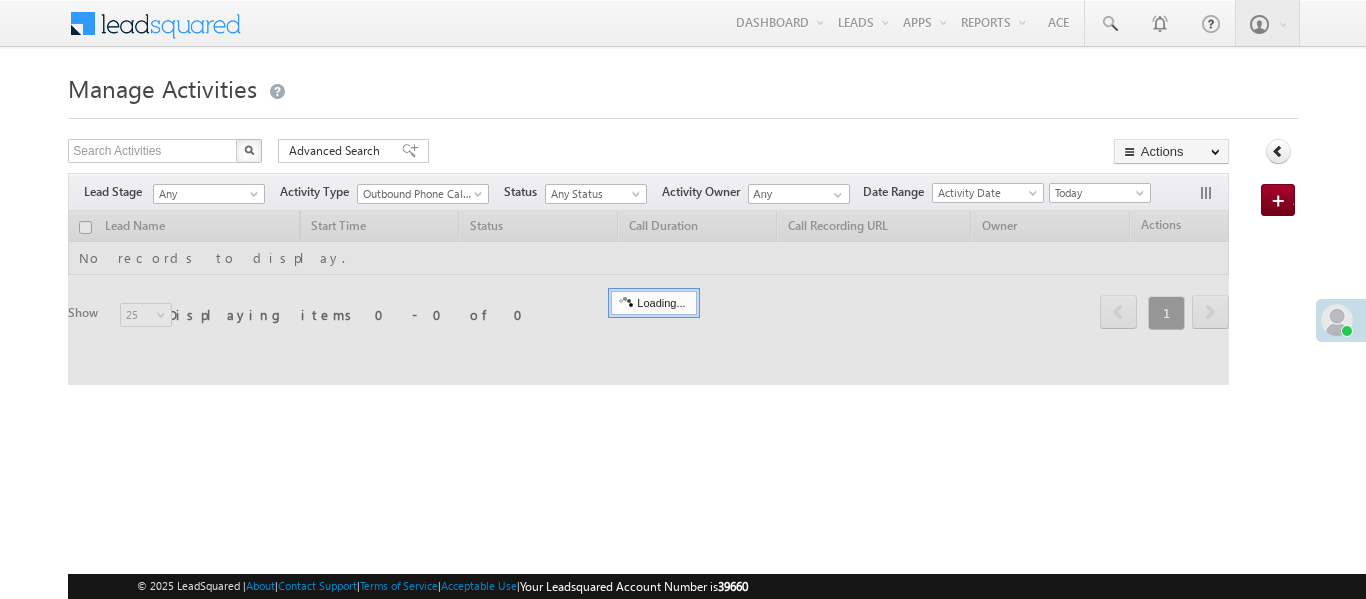 scroll, scrollTop: 0, scrollLeft: 0, axis: both 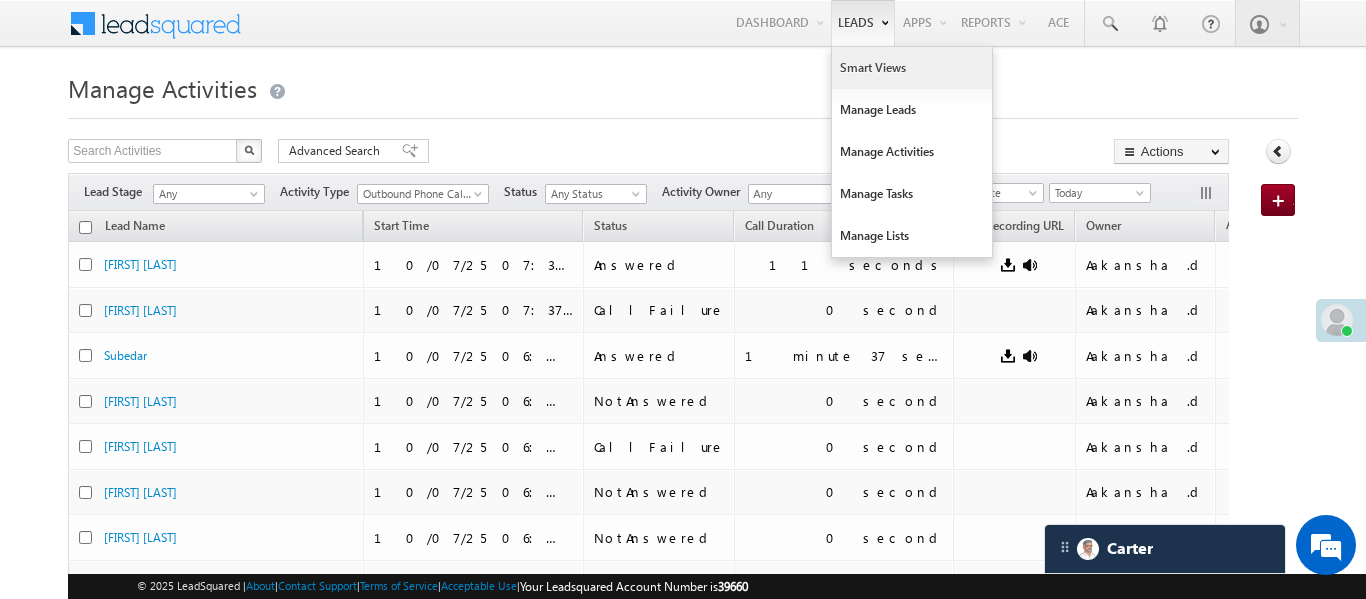 click on "Smart Views" at bounding box center (912, 68) 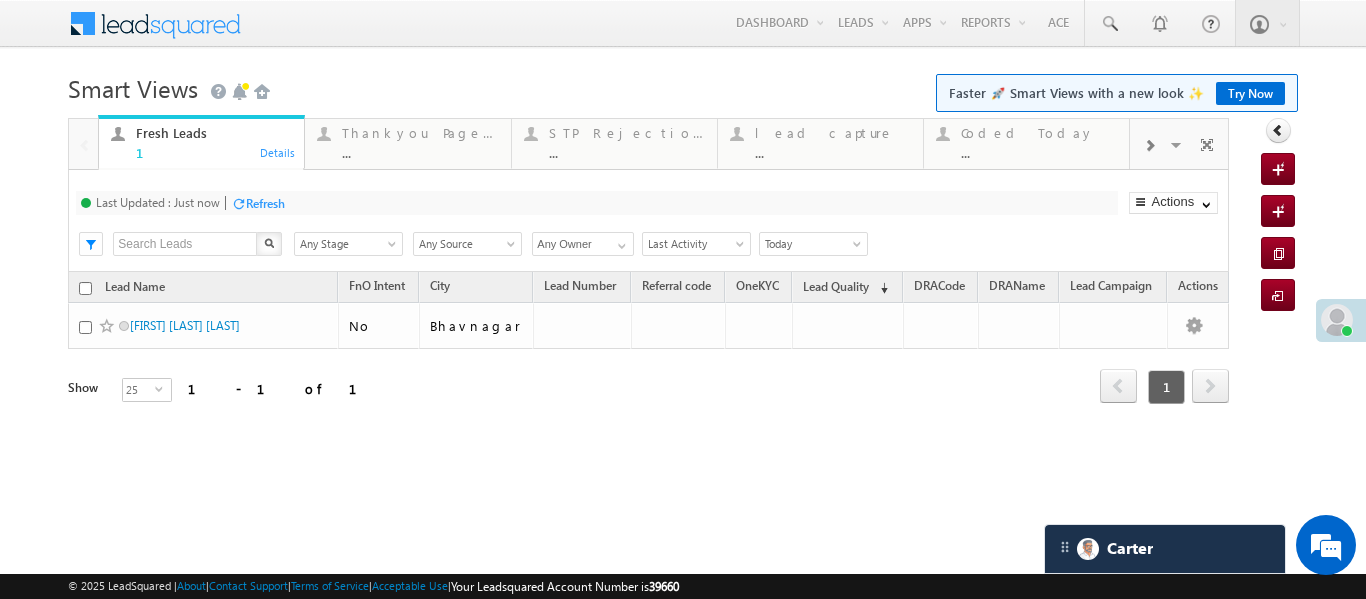 scroll, scrollTop: 0, scrollLeft: 0, axis: both 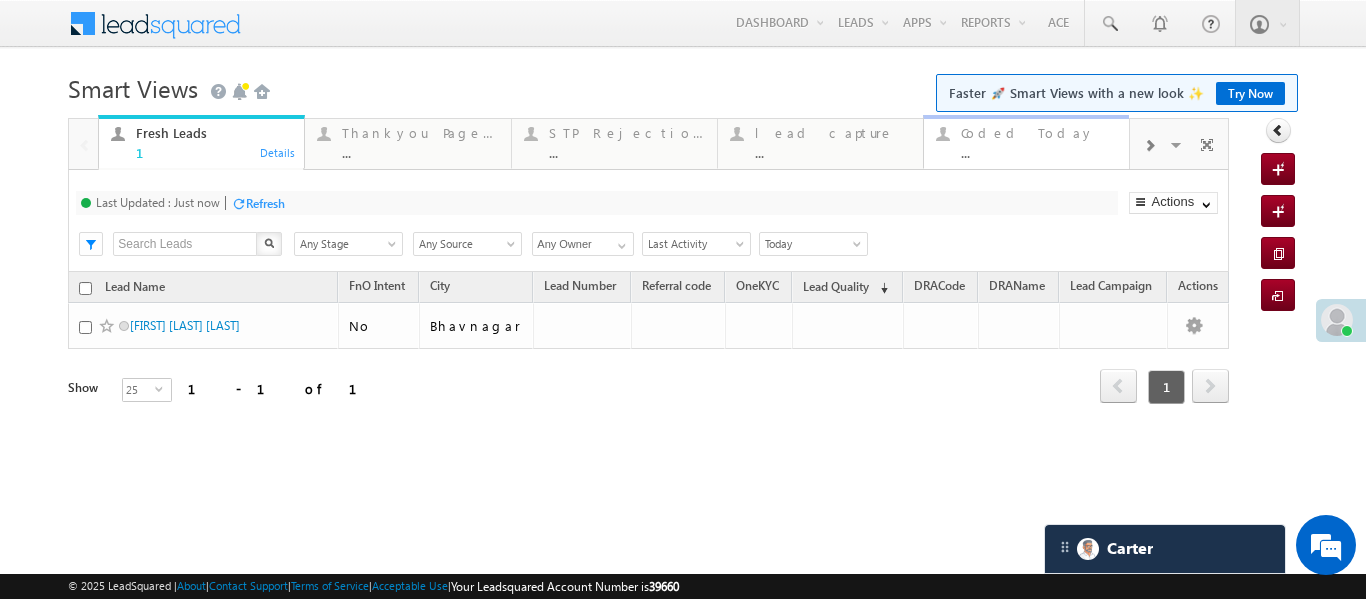 click on "..." at bounding box center [1039, 152] 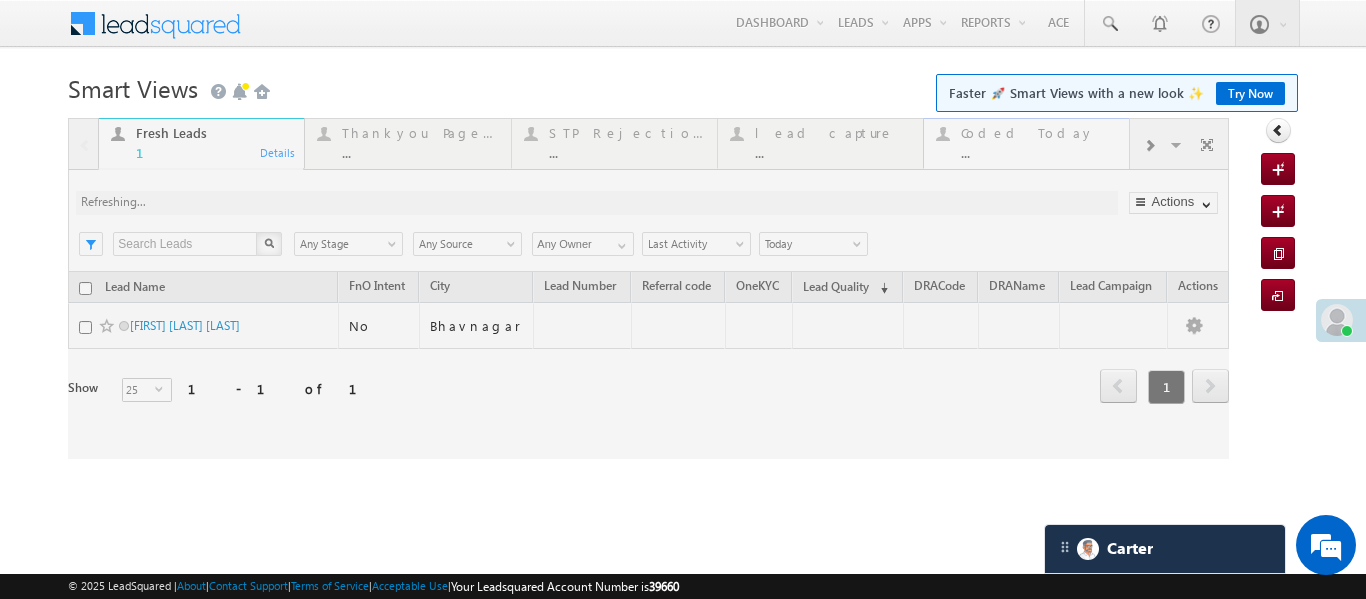 click at bounding box center [648, 288] 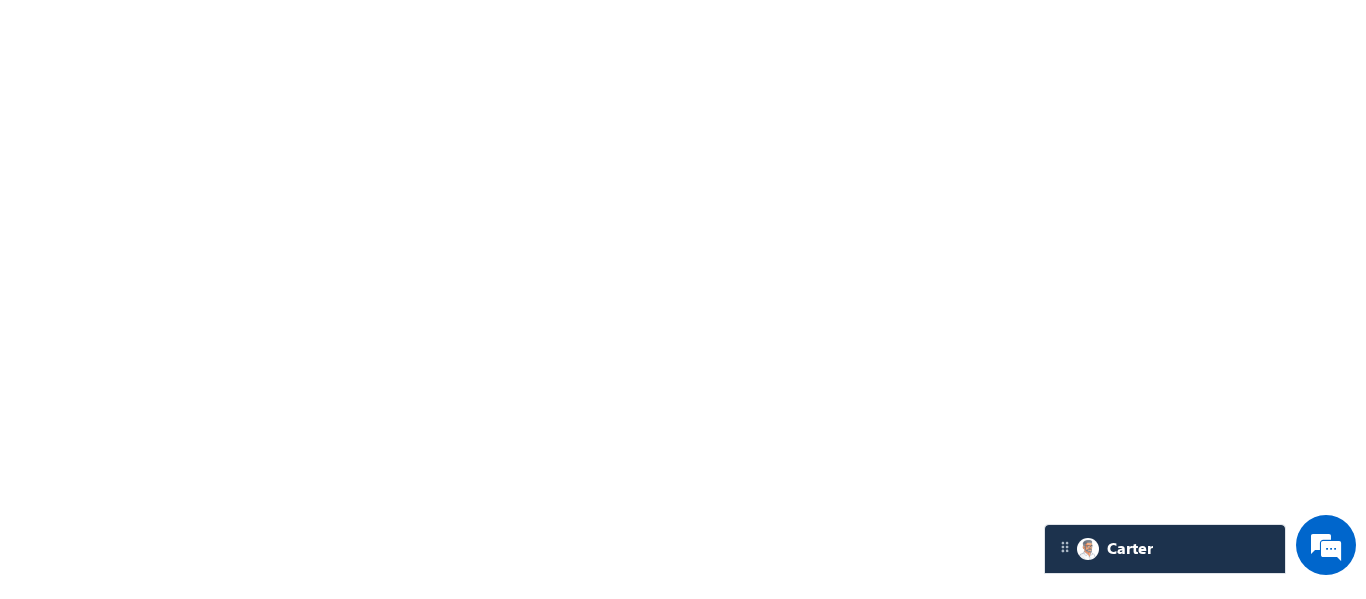 scroll, scrollTop: 0, scrollLeft: 0, axis: both 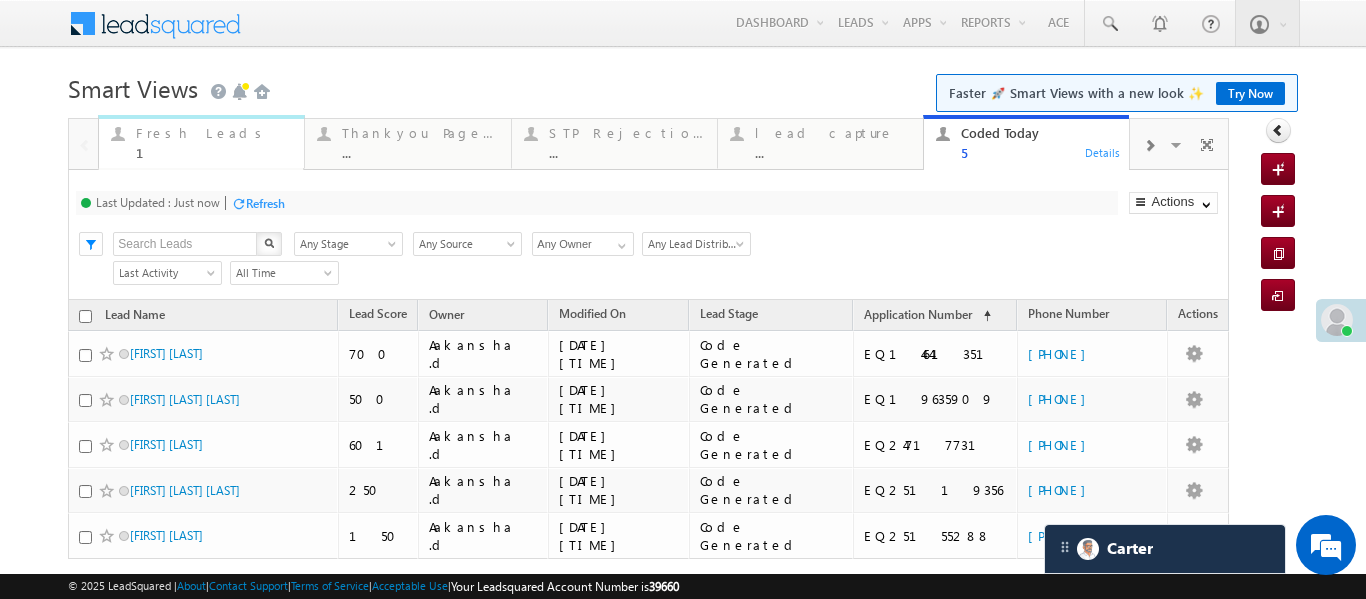 click on "Fresh Leads" at bounding box center [214, 133] 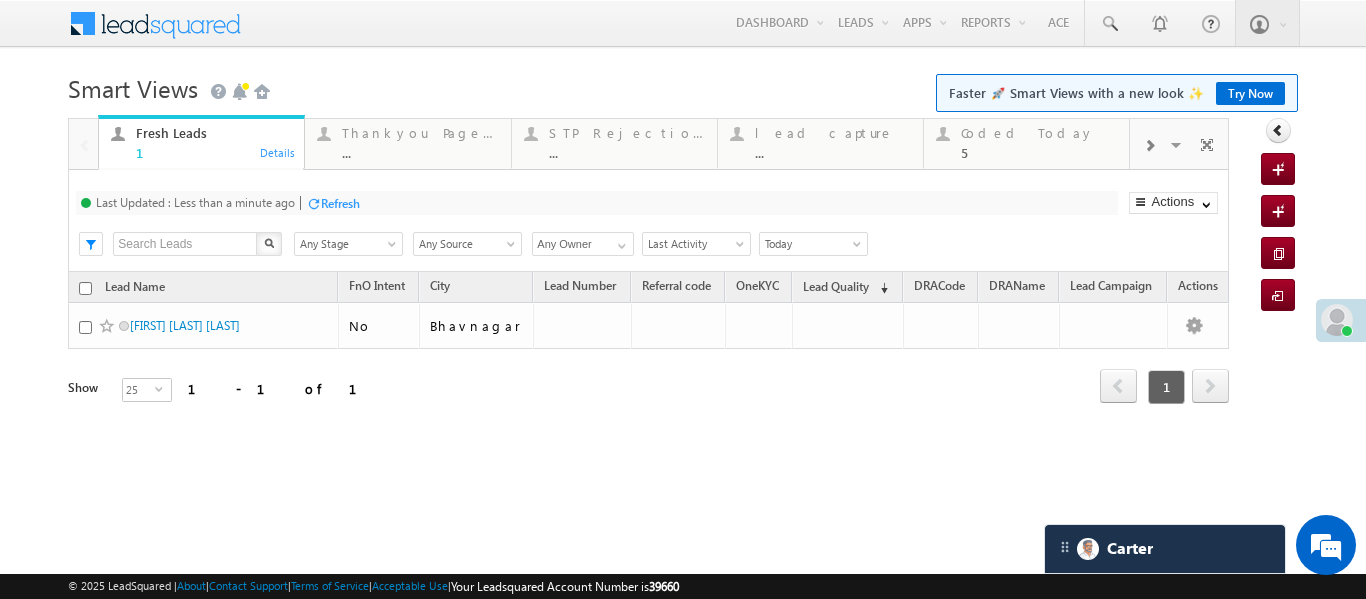click on "Fresh Leads" at bounding box center (214, 133) 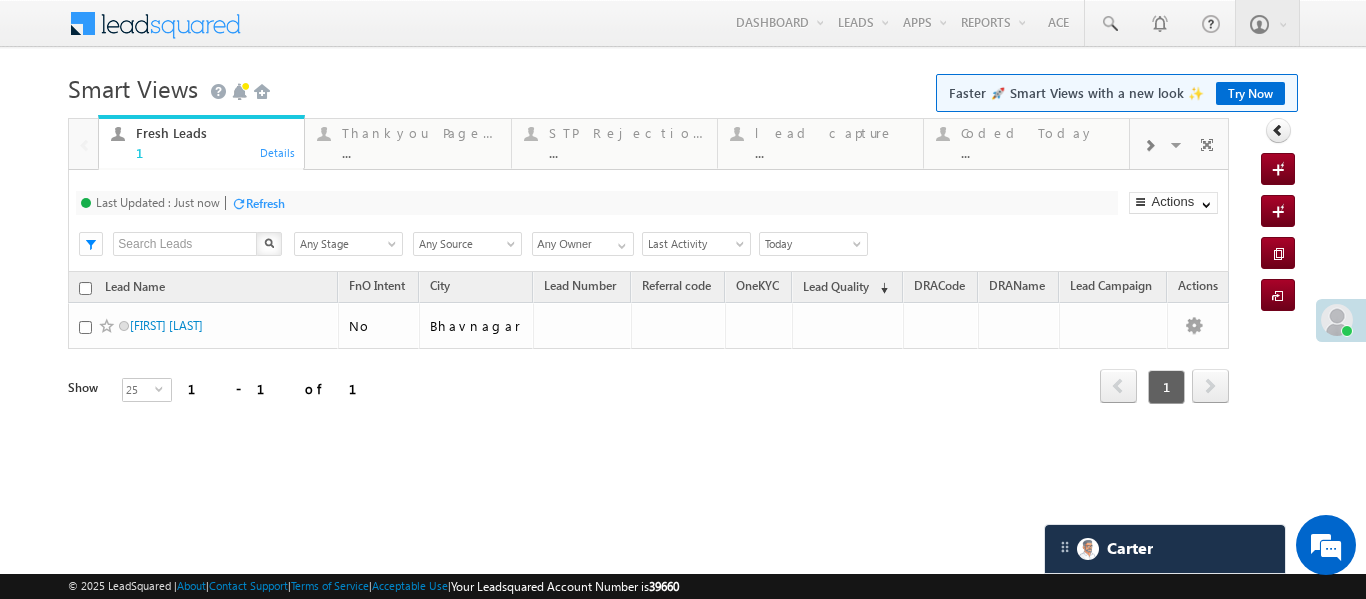 scroll, scrollTop: 0, scrollLeft: 0, axis: both 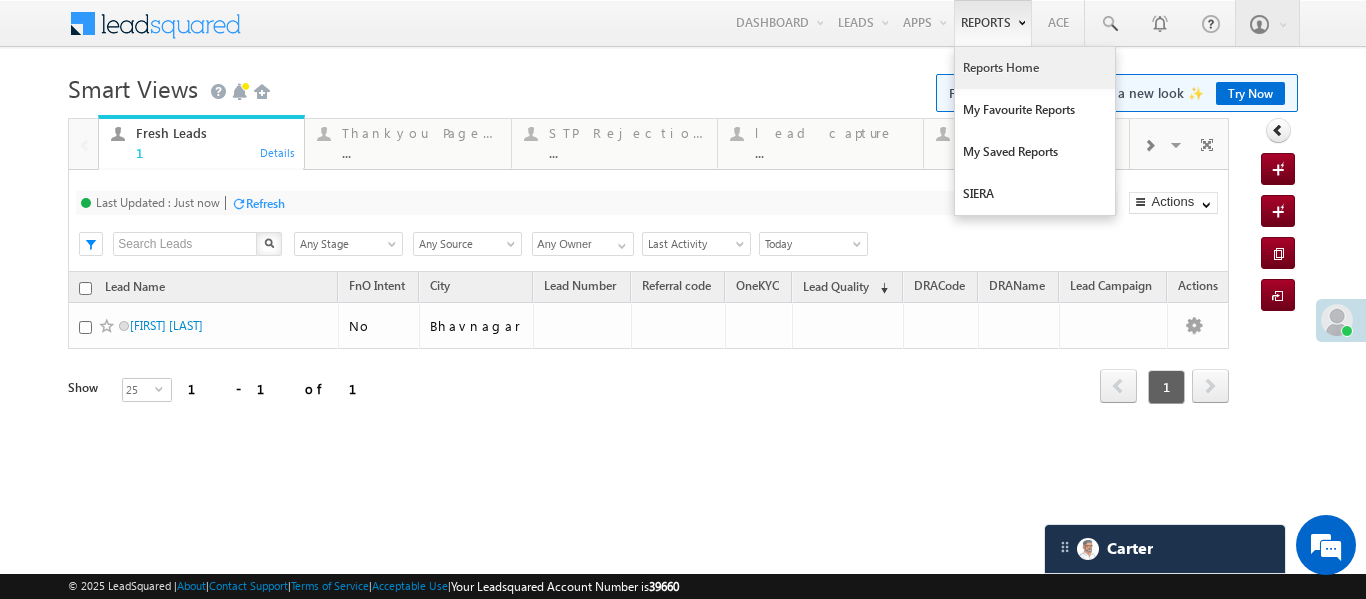 click on "Reports Home" at bounding box center [1035, 68] 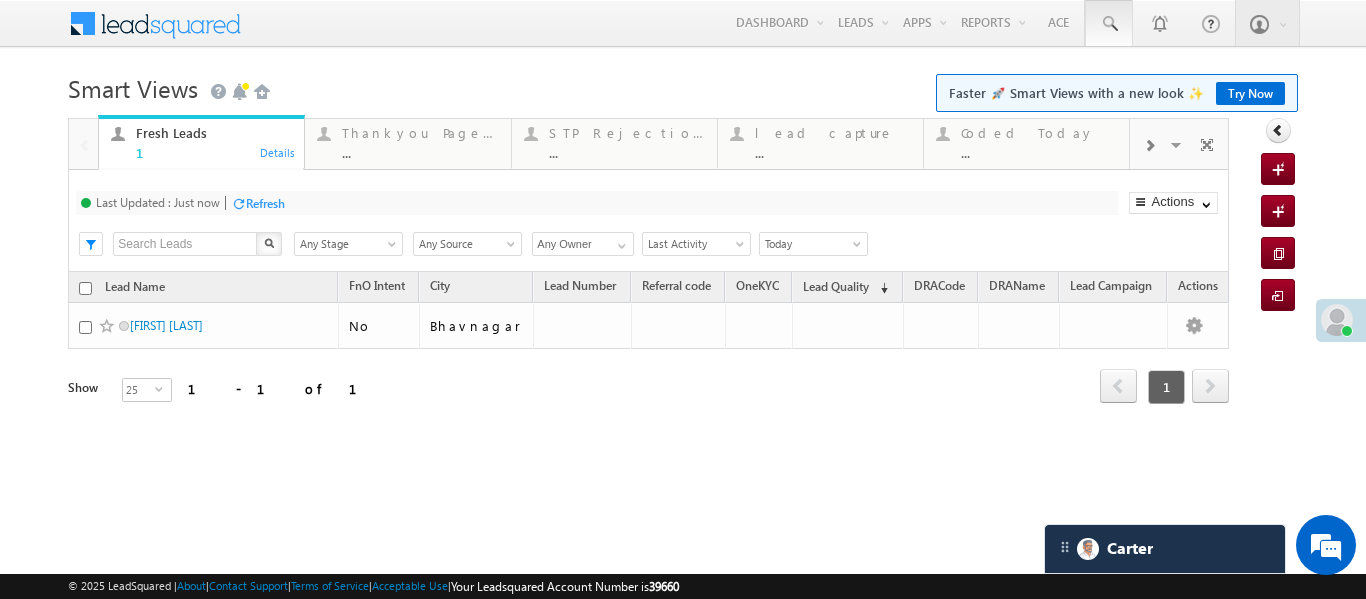 scroll, scrollTop: 0, scrollLeft: 0, axis: both 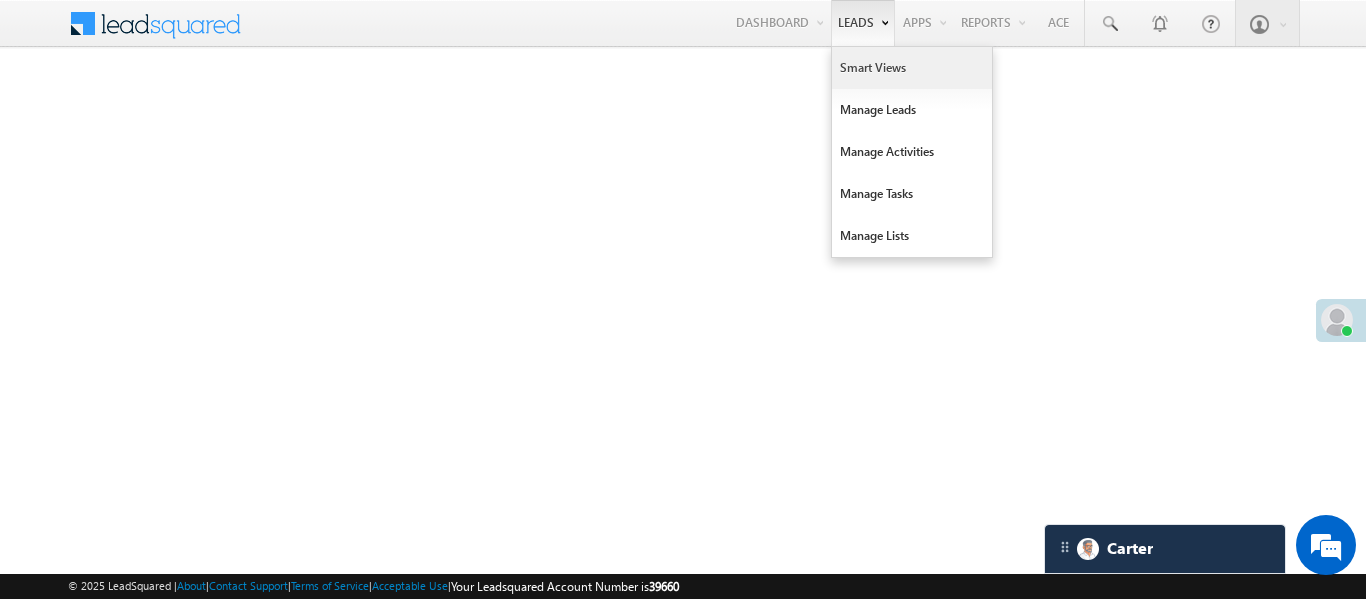 click on "Smart Views" at bounding box center [912, 68] 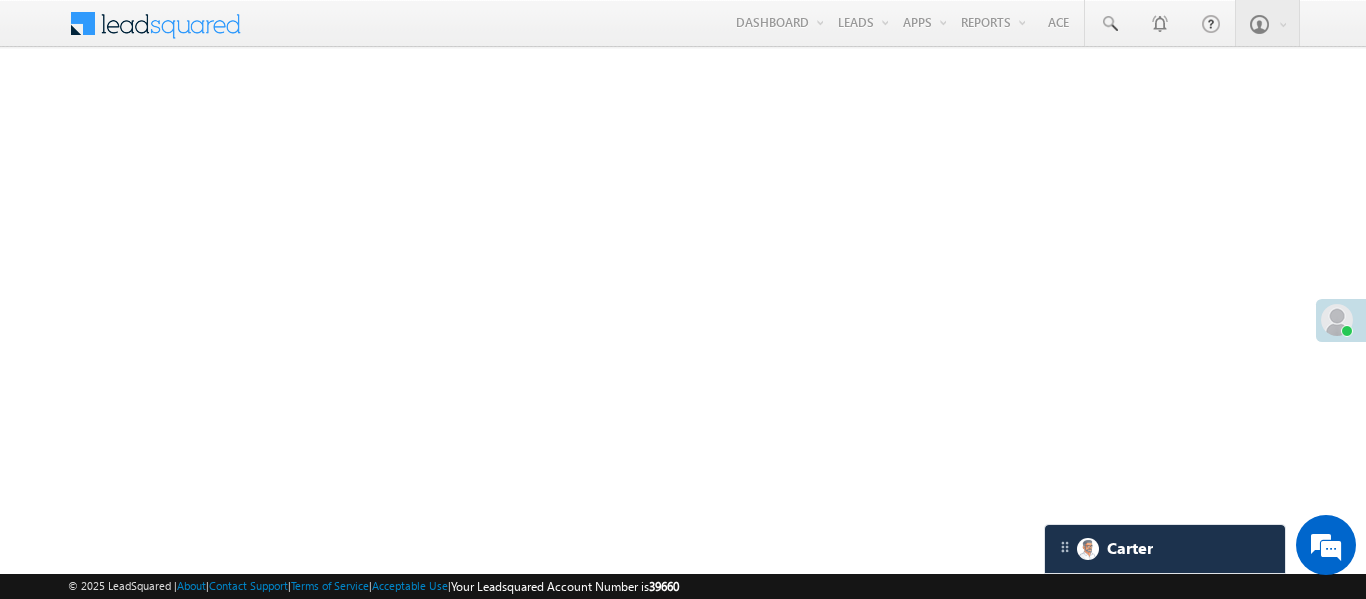 drag, startPoint x: 858, startPoint y: 62, endPoint x: 578, endPoint y: 7, distance: 285.35065 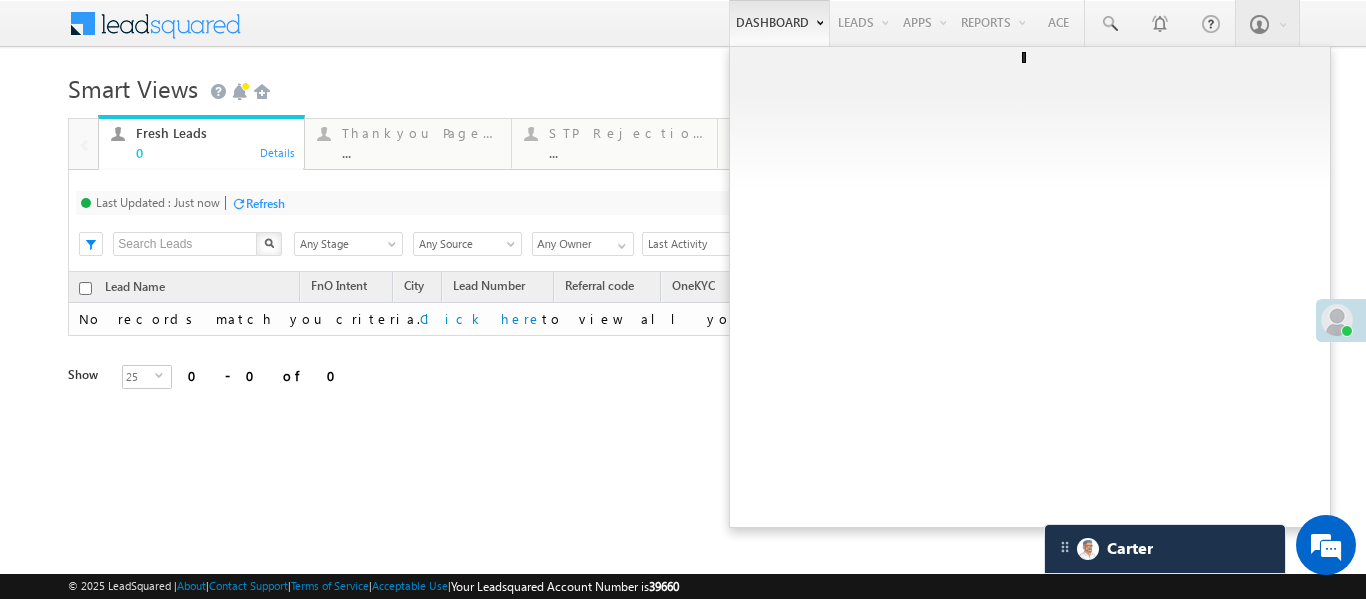 scroll, scrollTop: 0, scrollLeft: 0, axis: both 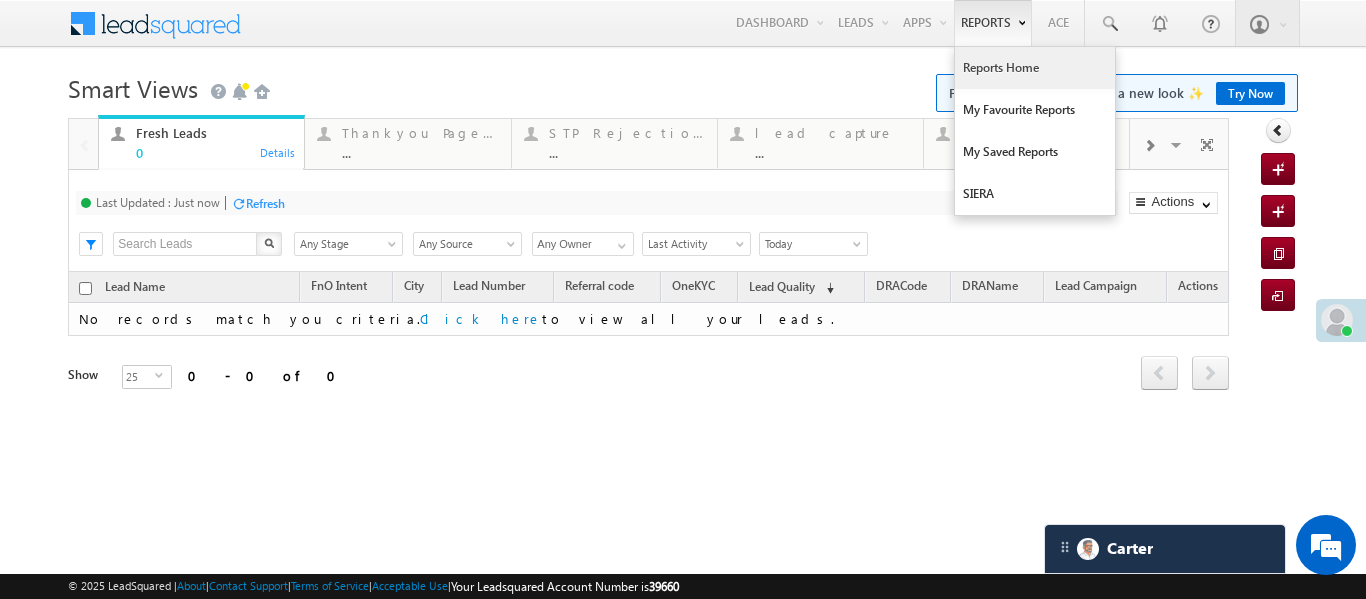 click on "Reports Home" at bounding box center (1035, 68) 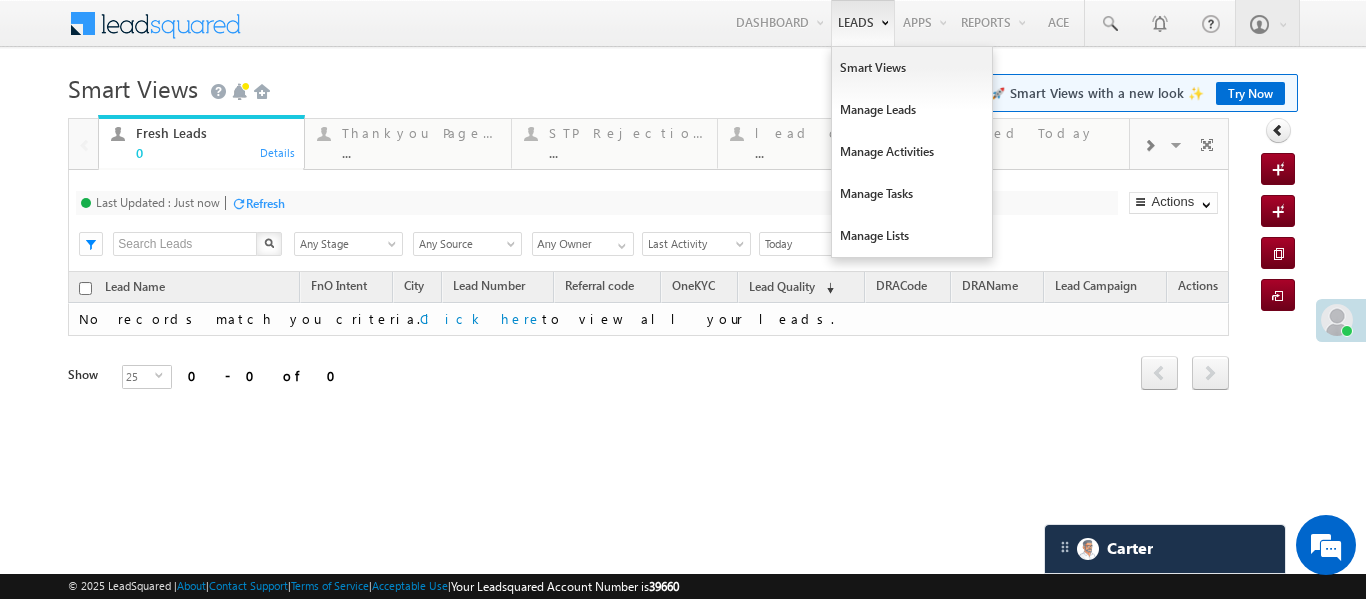 drag, startPoint x: 1016, startPoint y: 76, endPoint x: 883, endPoint y: 4, distance: 151.23822 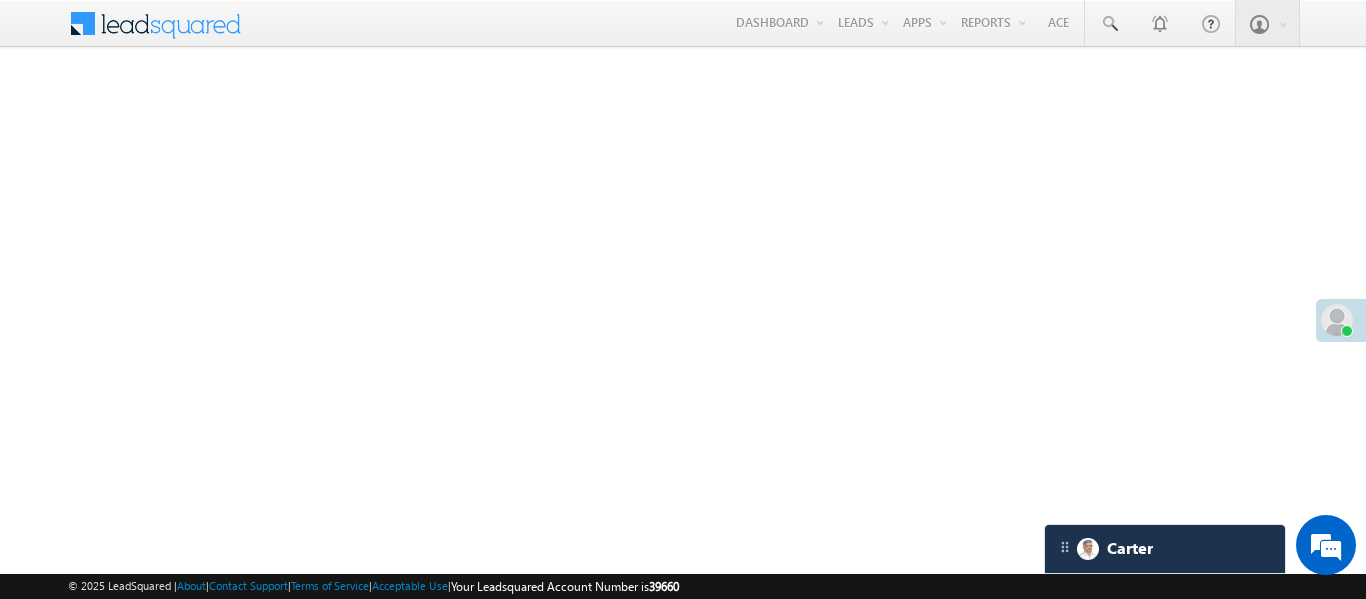 scroll, scrollTop: 0, scrollLeft: 0, axis: both 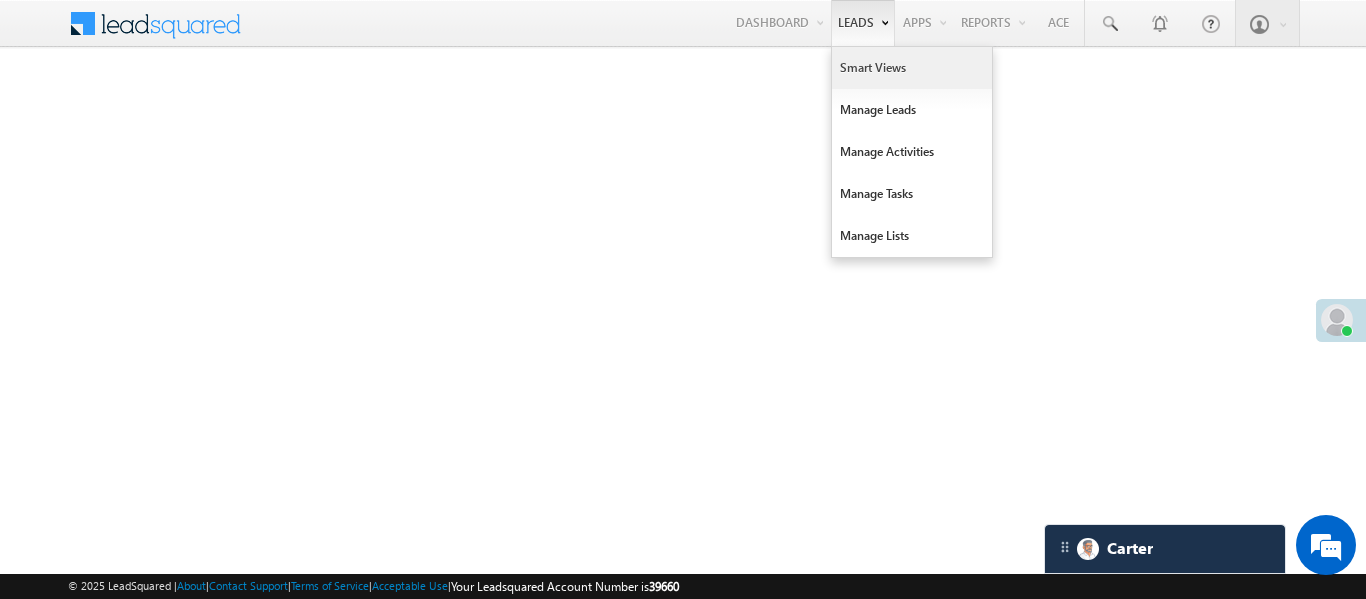 click on "Smart Views" at bounding box center [912, 68] 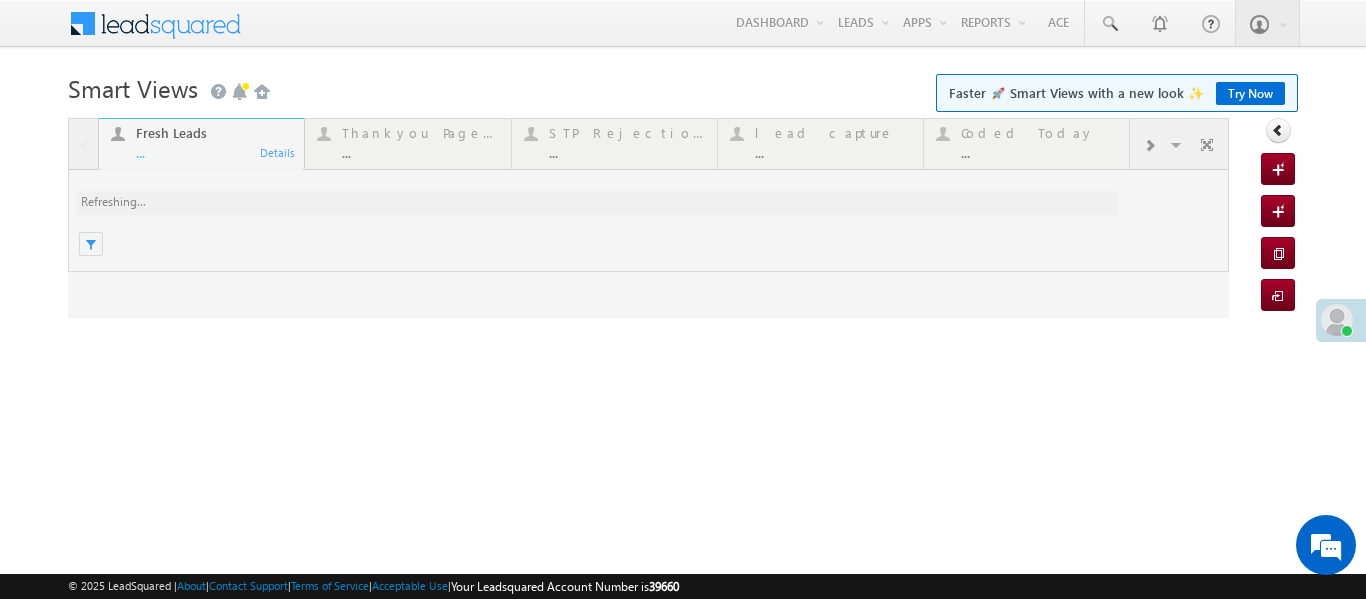 scroll, scrollTop: 0, scrollLeft: 0, axis: both 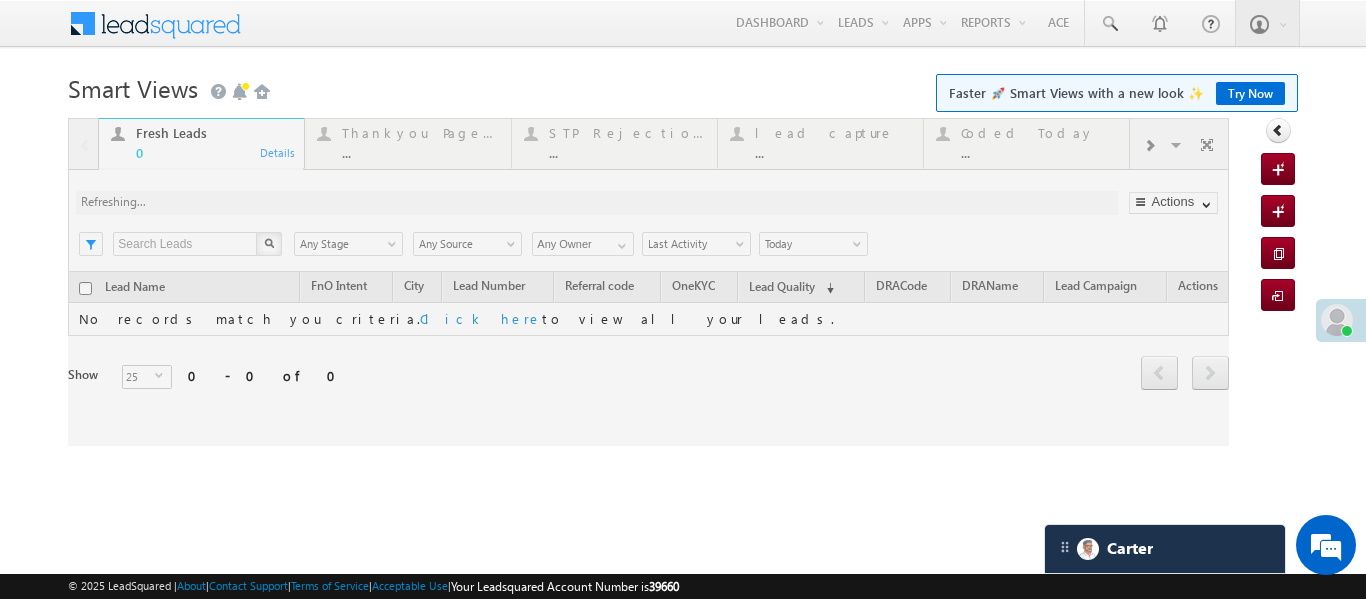 click at bounding box center [648, 282] 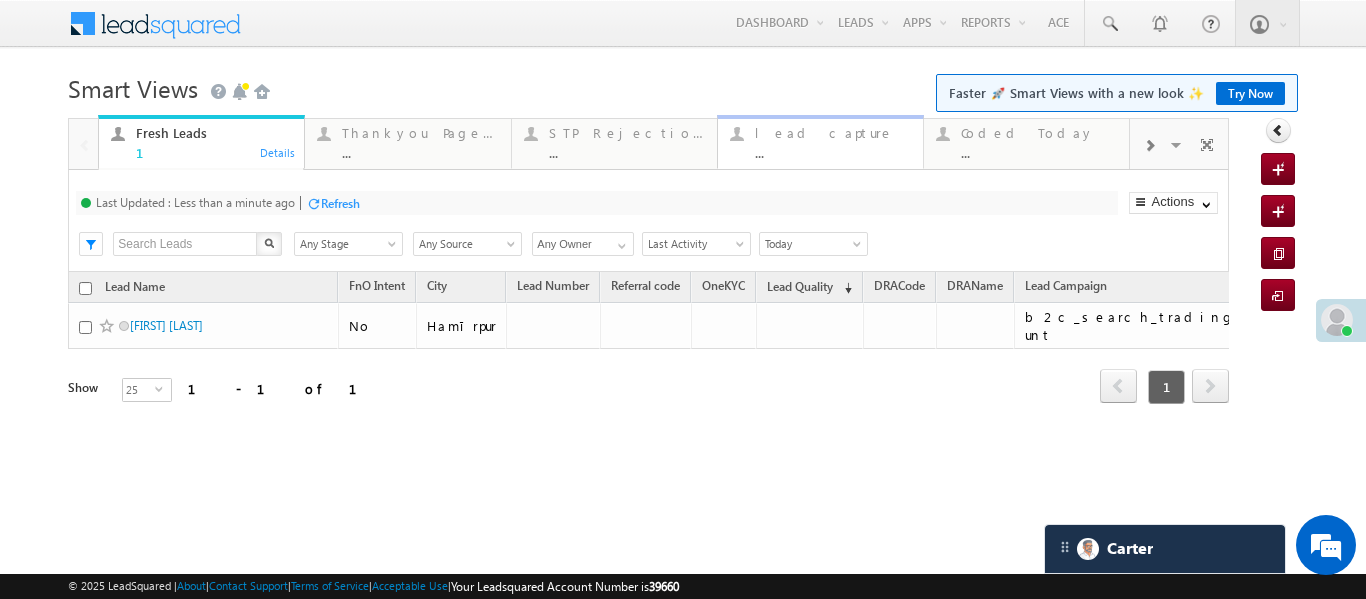 click on "..." at bounding box center [833, 152] 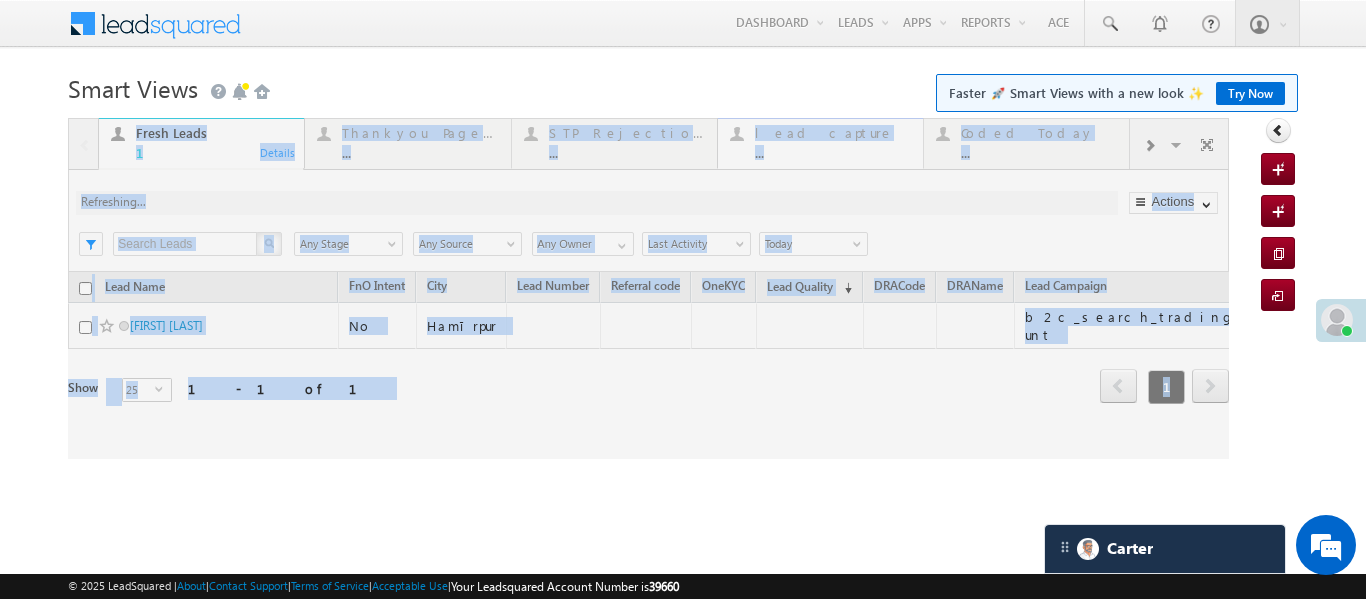 click at bounding box center (648, 288) 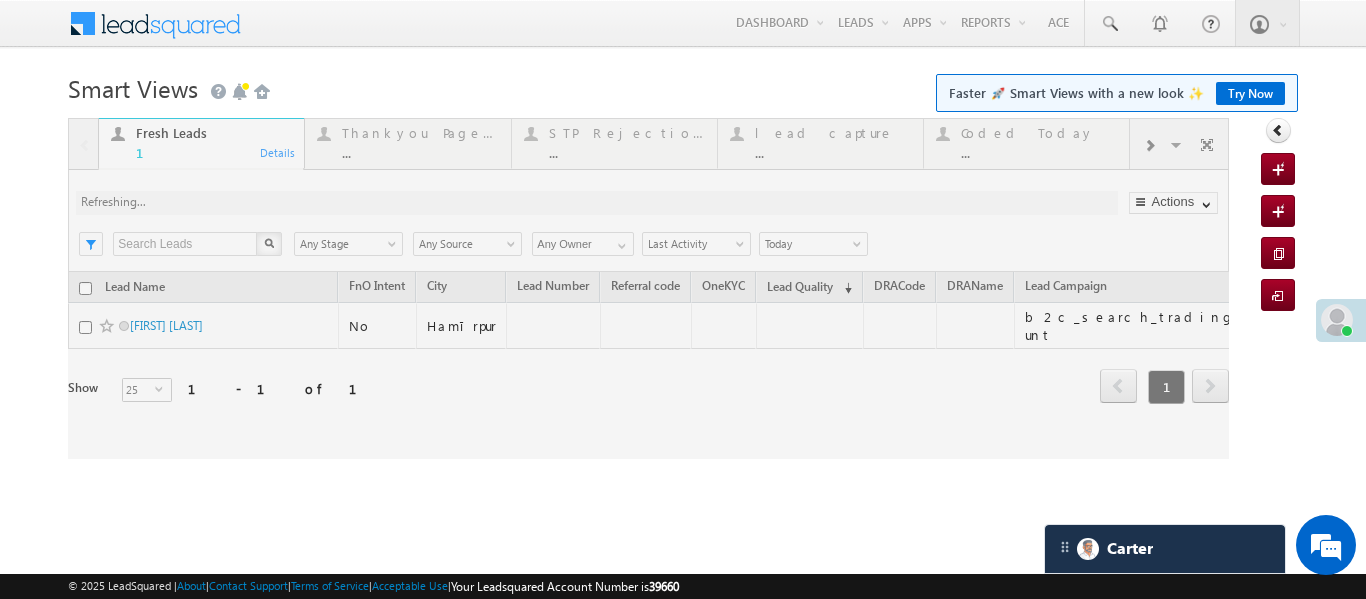 drag, startPoint x: 821, startPoint y: 159, endPoint x: 827, endPoint y: 150, distance: 10.816654 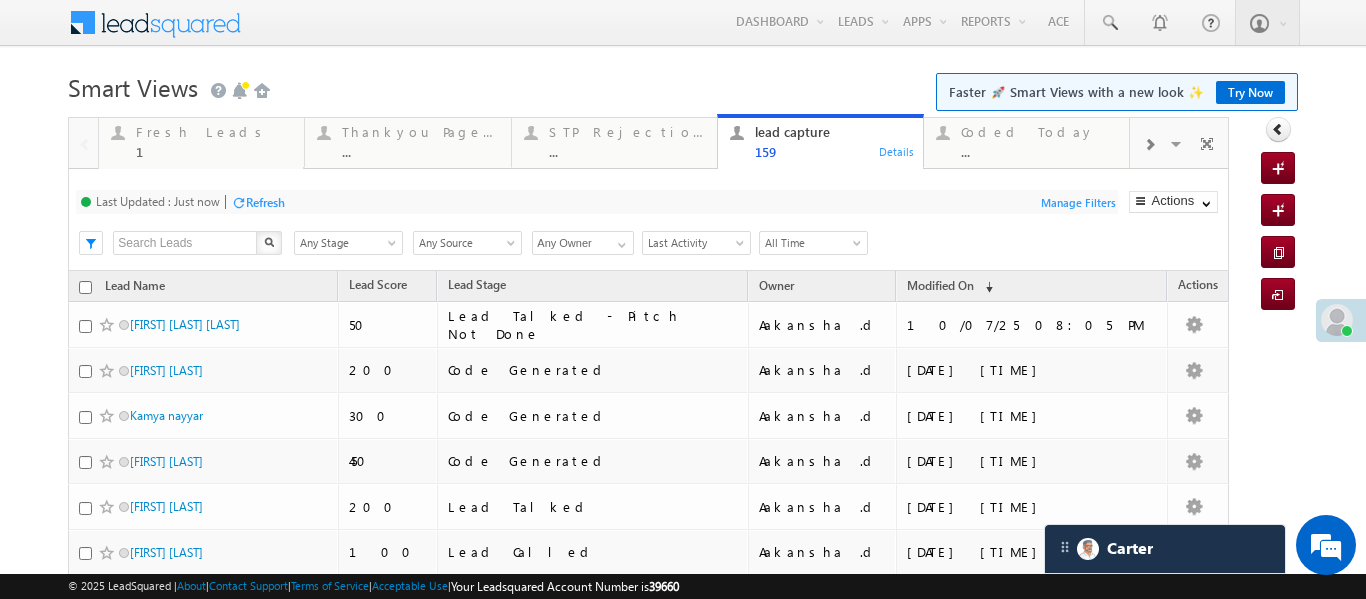 scroll, scrollTop: 0, scrollLeft: 0, axis: both 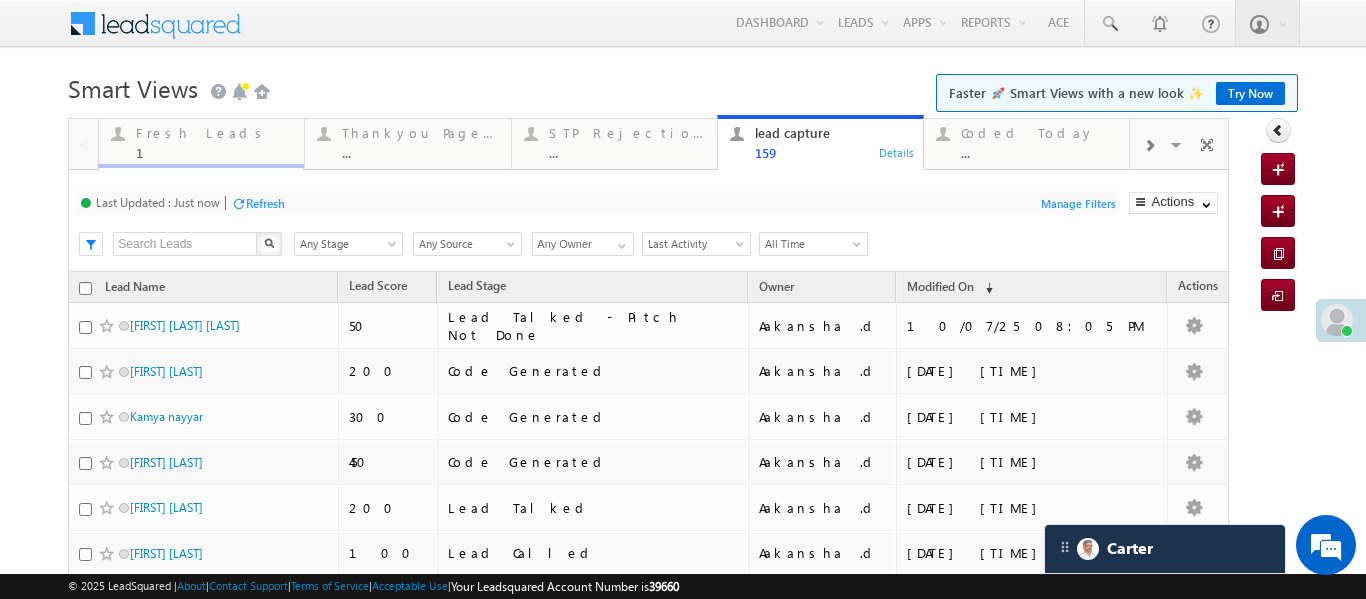 click on "Missed Incoming Calls ... Details" at bounding box center (201, 191) 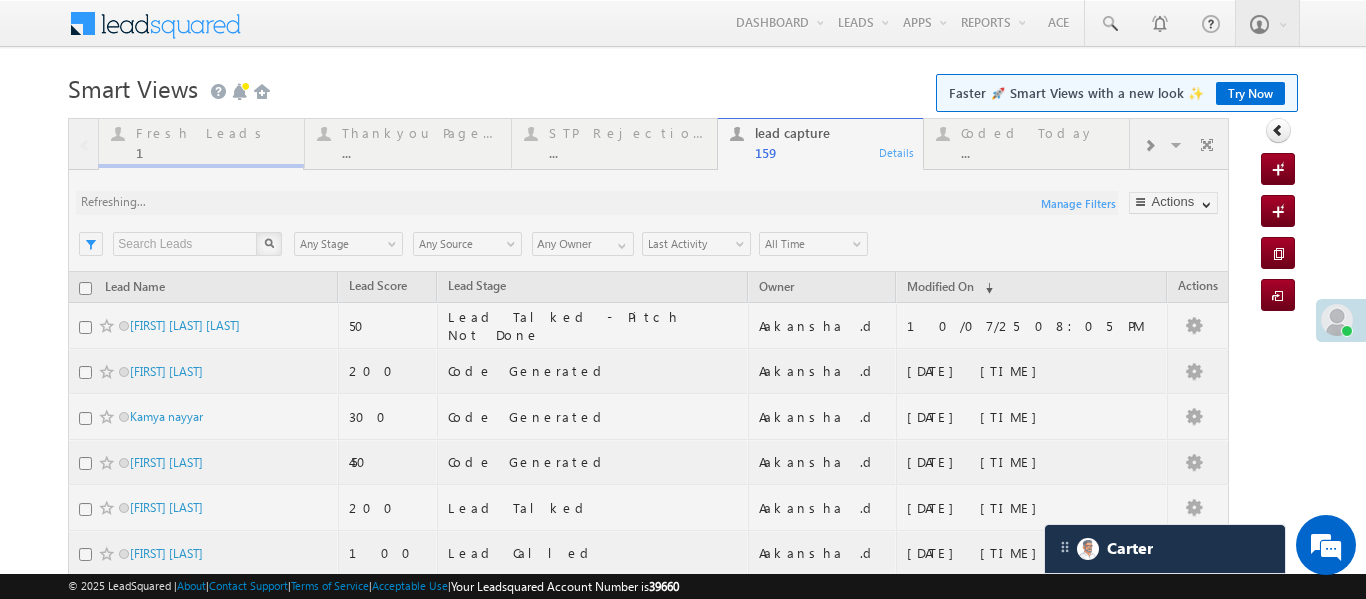 click at bounding box center [648, 834] 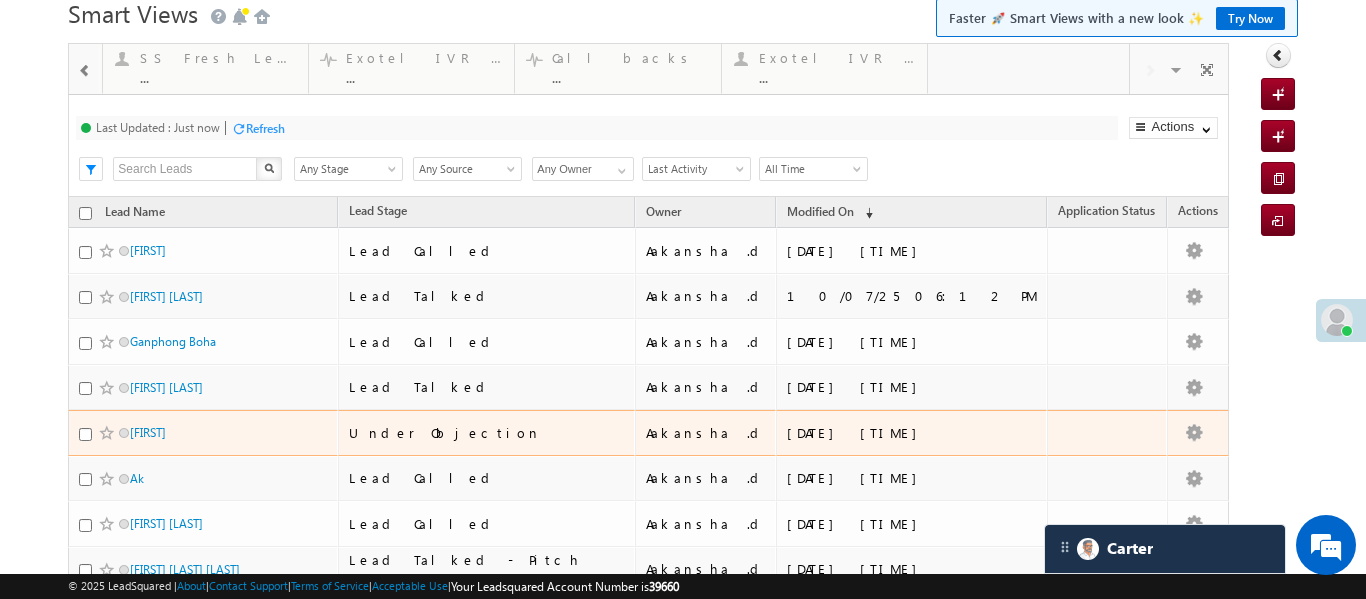 scroll, scrollTop: 0, scrollLeft: 0, axis: both 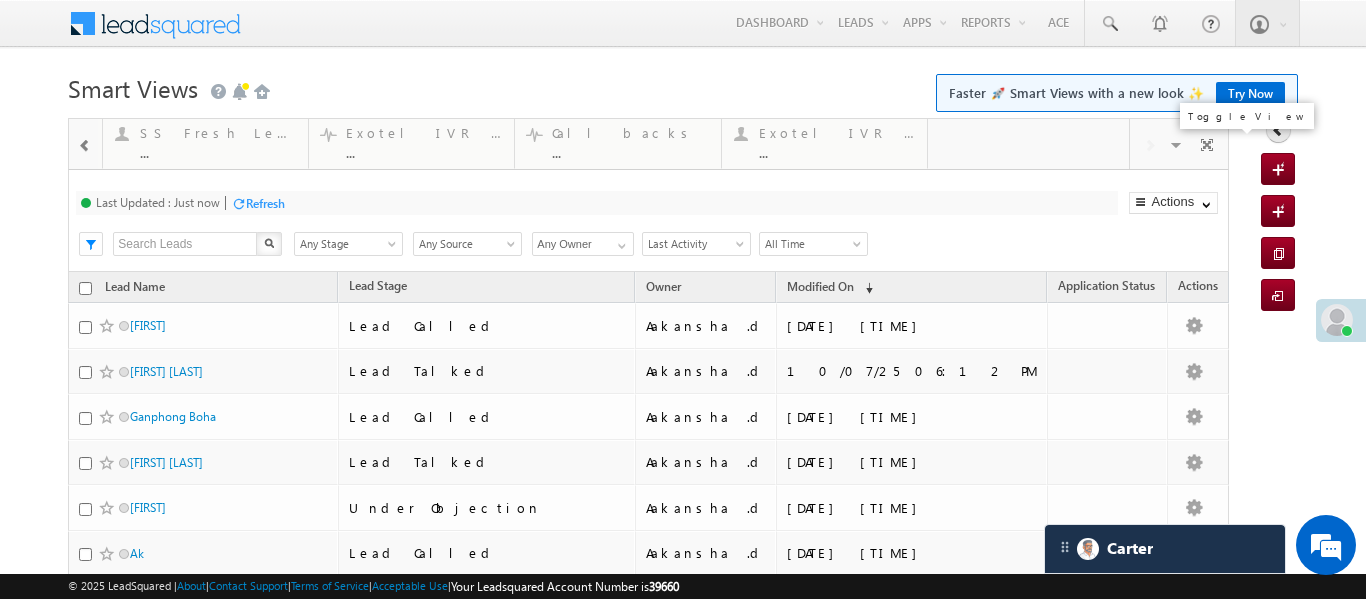 click at bounding box center [1207, 148] 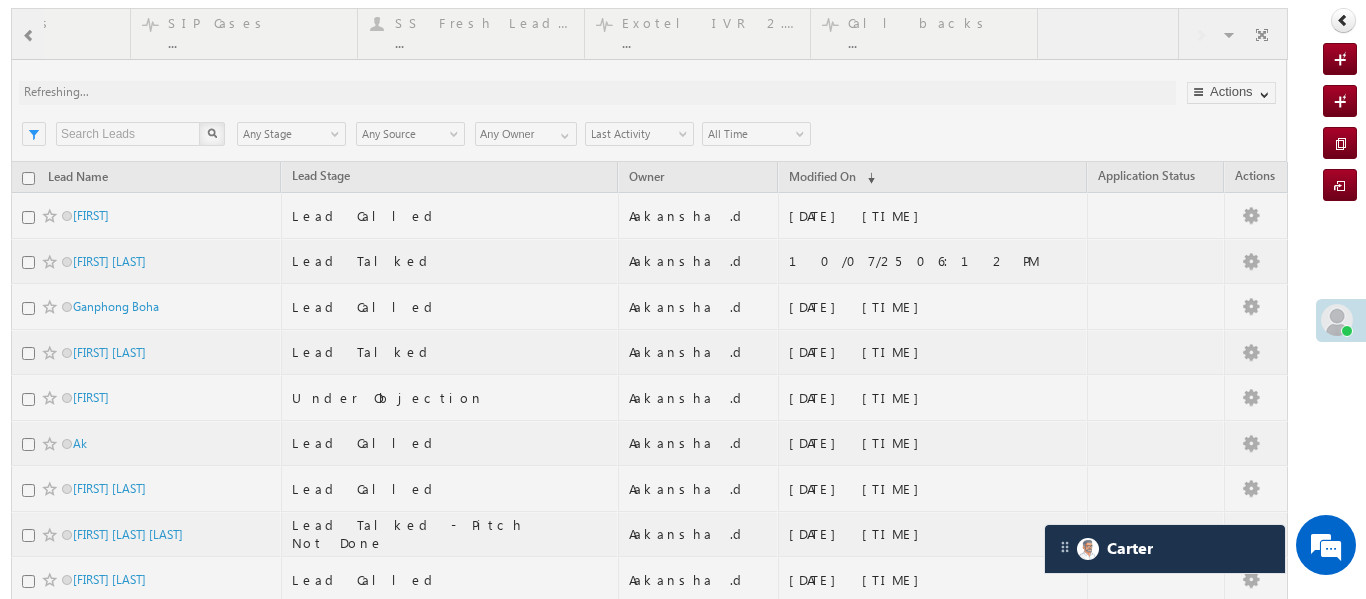 click at bounding box center [649, 724] 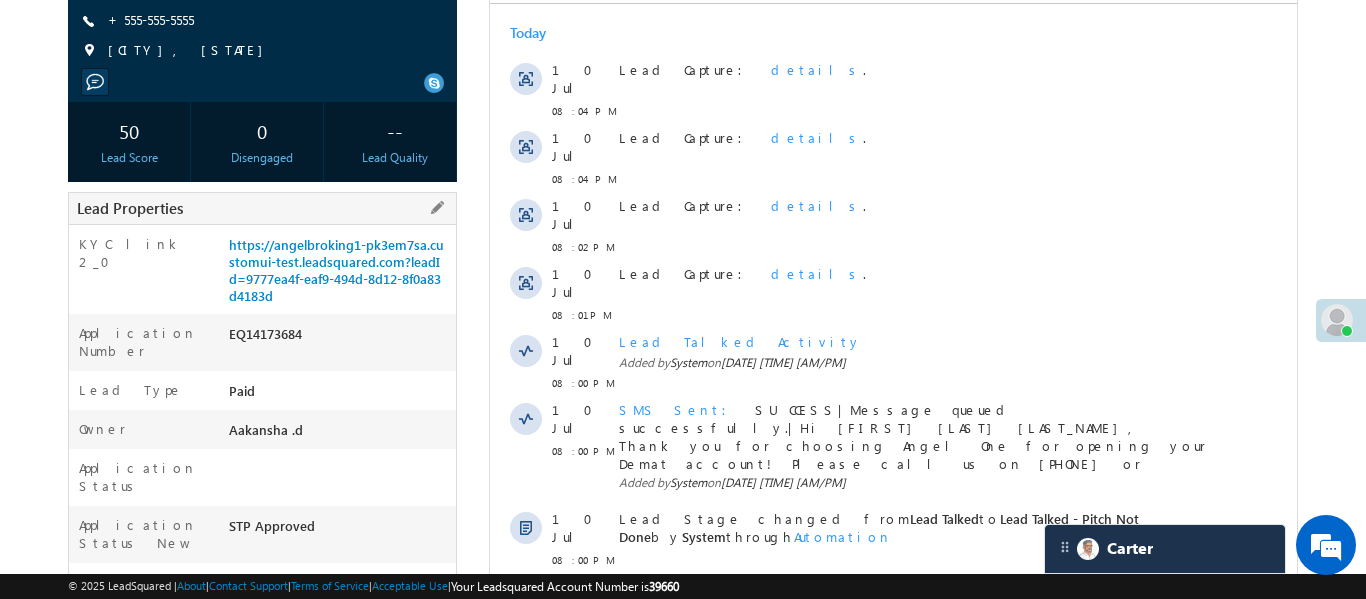 scroll, scrollTop: 0, scrollLeft: 0, axis: both 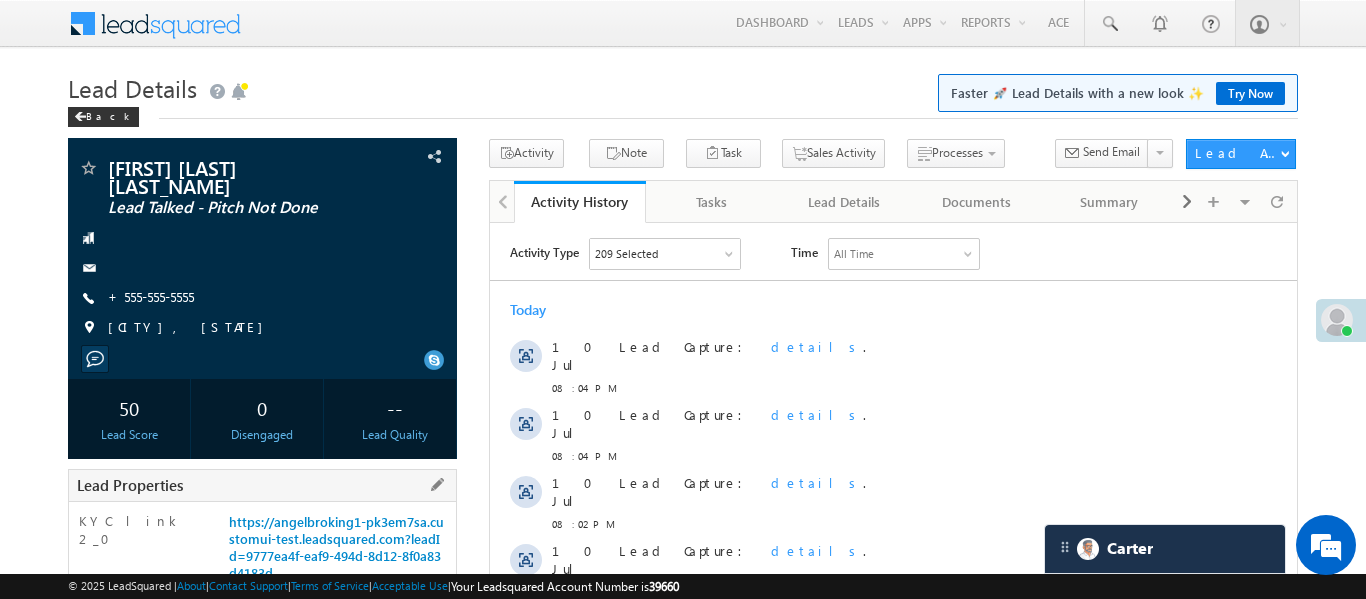 click on "https://angelbroking1-pk3em7sa.customui-test.leadsquared.com?leadId=9777ea4f-eaf9-494d-8d12-8f0a83d4183d" at bounding box center (340, 551) 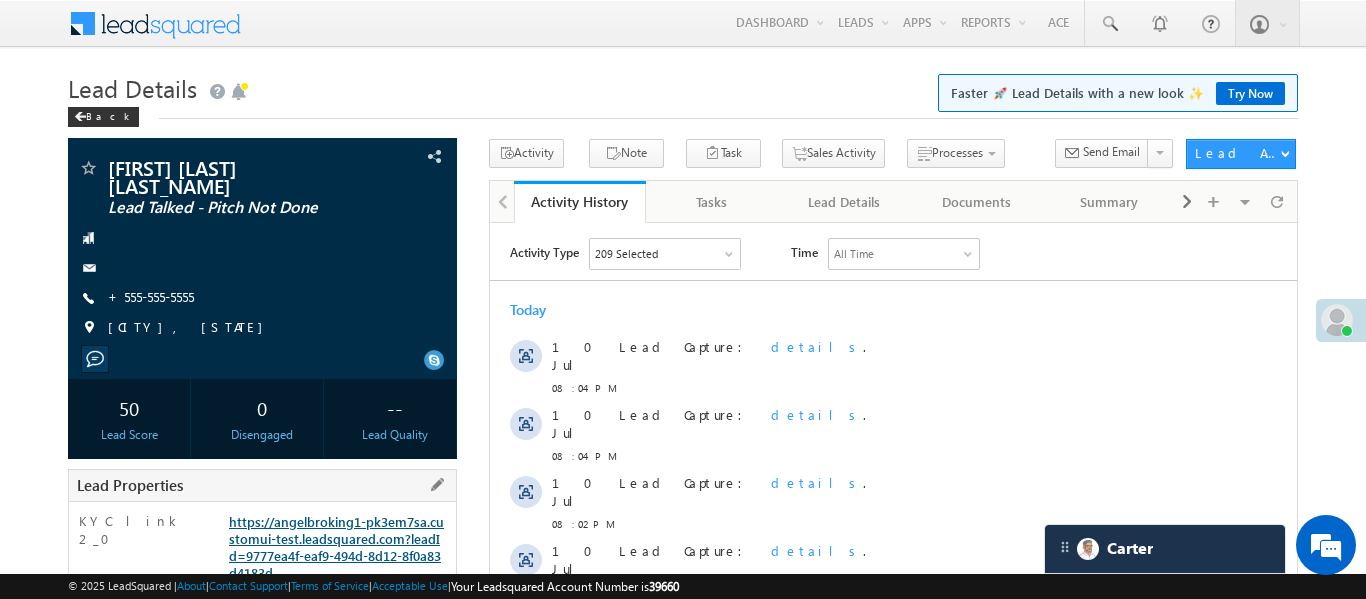 click on "https://angelbroking1-pk3em7sa.customui-test.leadsquared.com?leadId=9777ea4f-eaf9-494d-8d12-8f0a83d4183d" at bounding box center (336, 547) 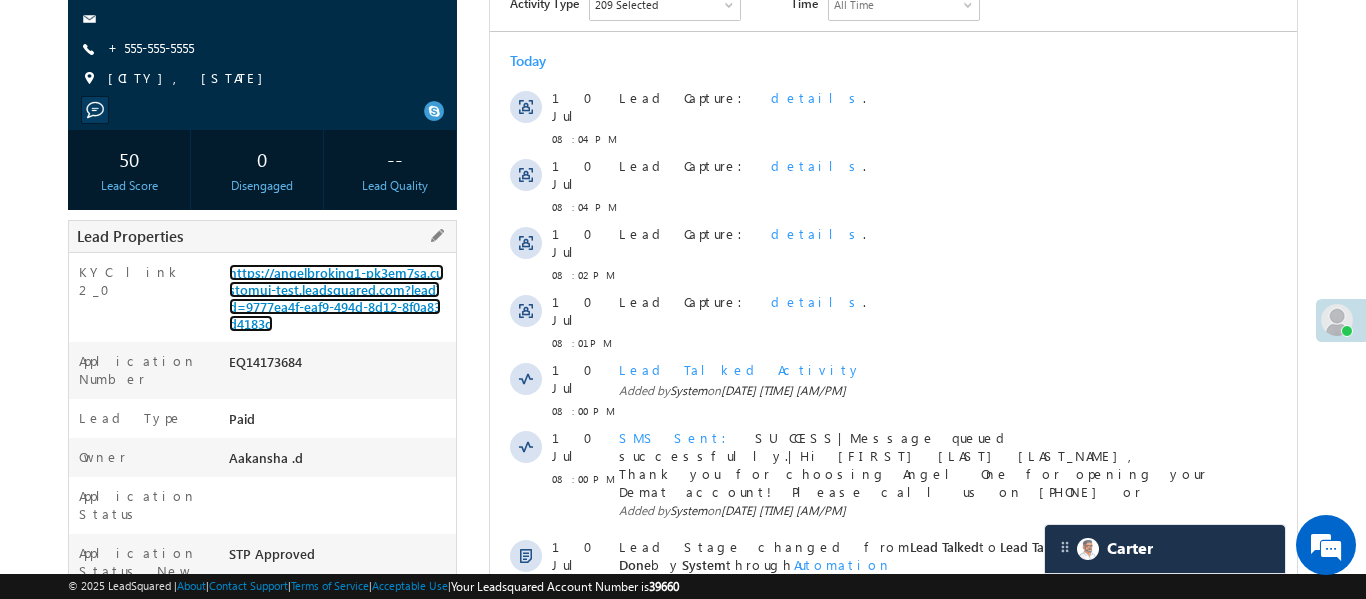 scroll, scrollTop: 321, scrollLeft: 0, axis: vertical 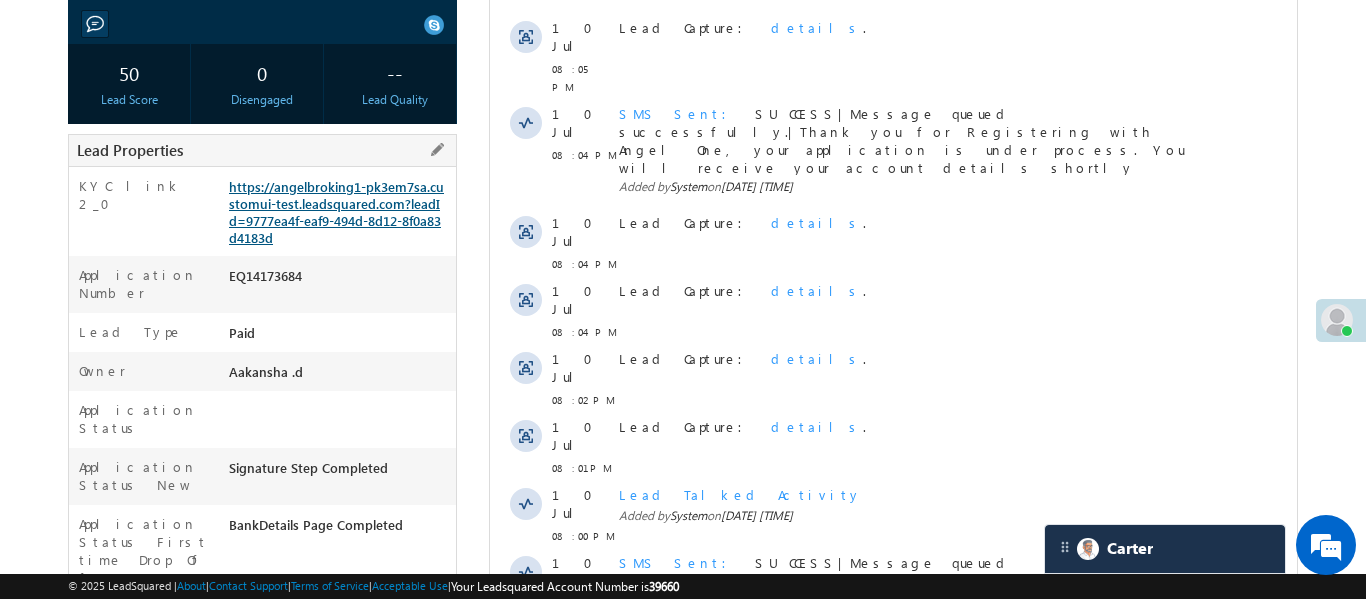 click on "https://angelbroking1-pk3em7sa.customui-test.leadsquared.com?leadId=9777ea4f-eaf9-494d-8d12-8f0a83d4183d" at bounding box center [336, 212] 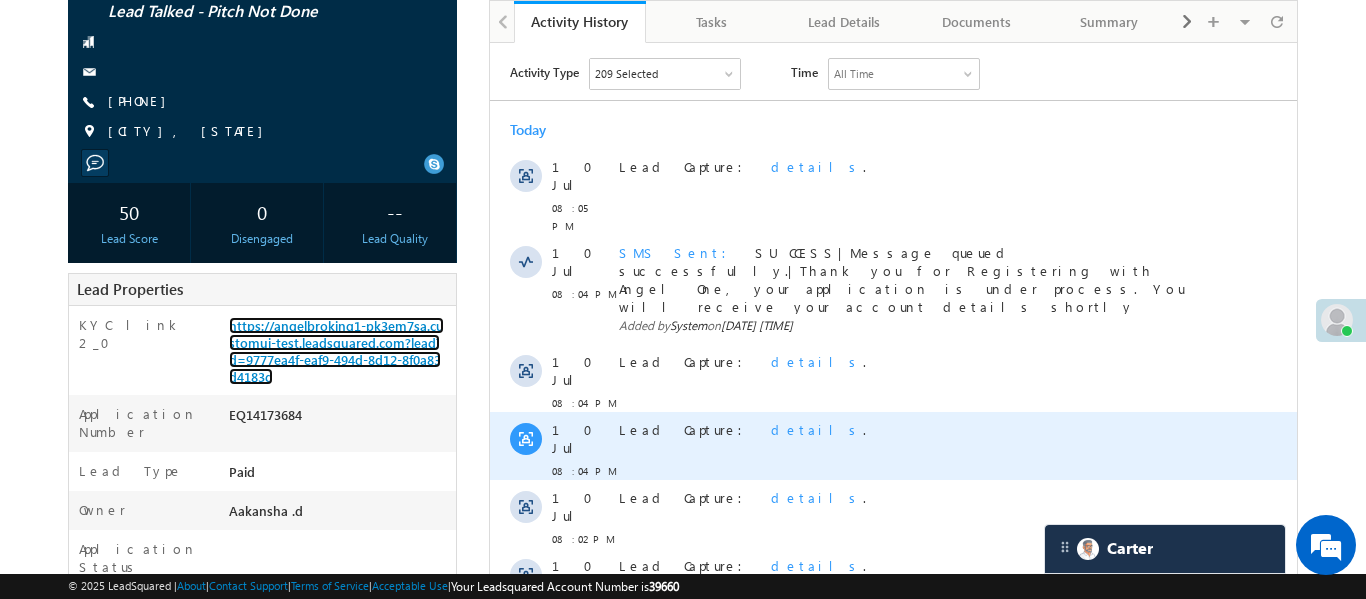 scroll, scrollTop: 177, scrollLeft: 0, axis: vertical 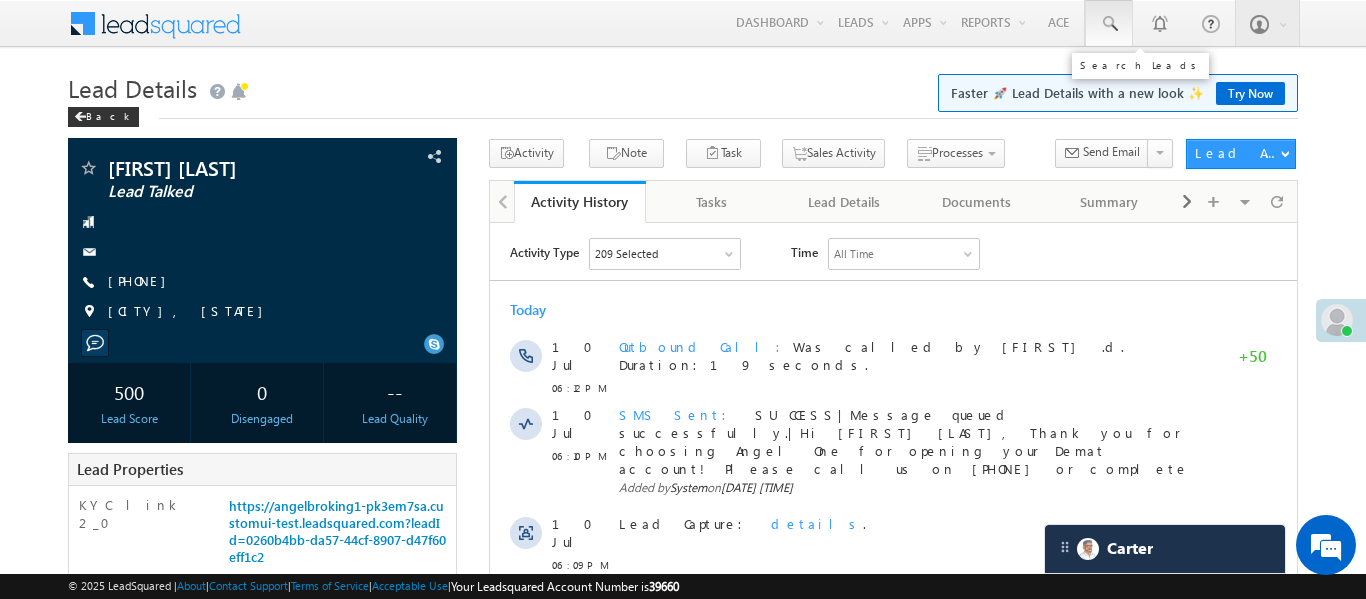 click at bounding box center (1109, 23) 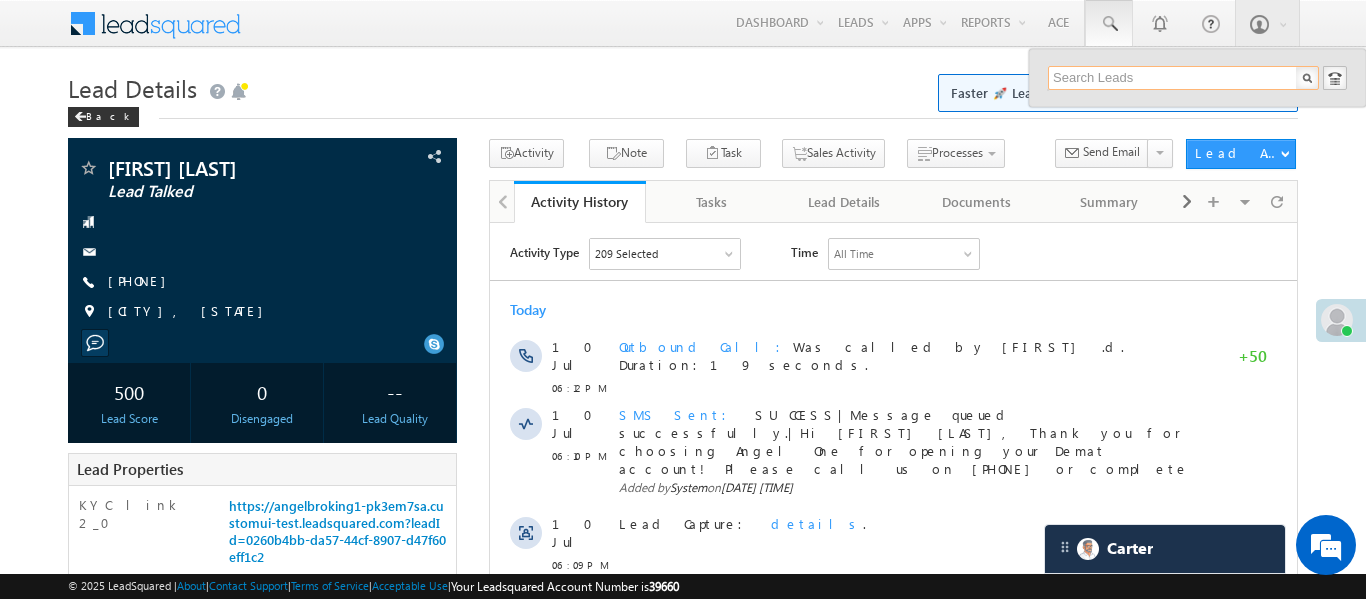 paste on "EQ25175409" 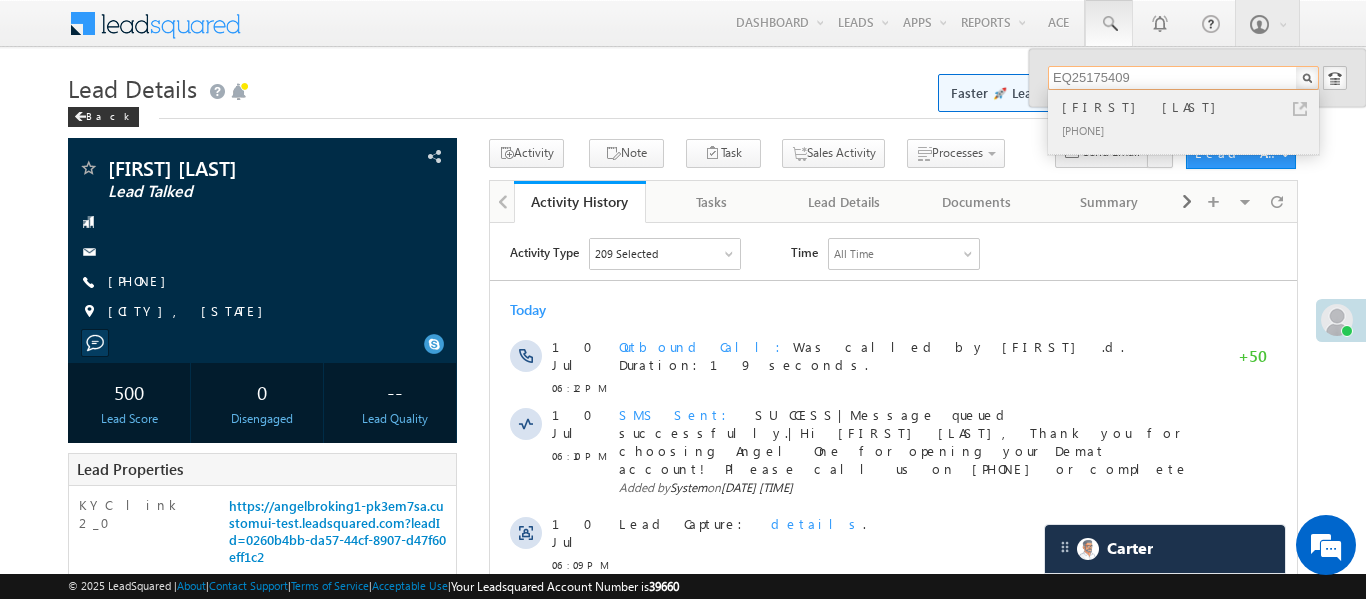 type on "EQ25175409" 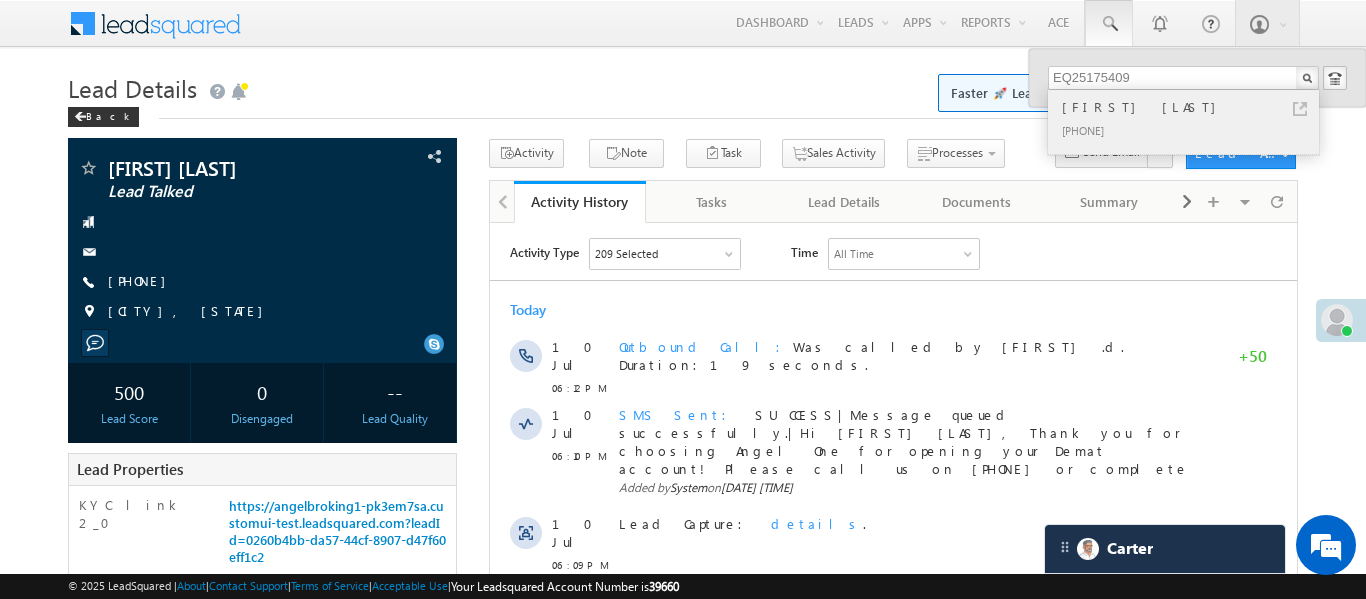 click on "Ayush thakur" at bounding box center (1192, 107) 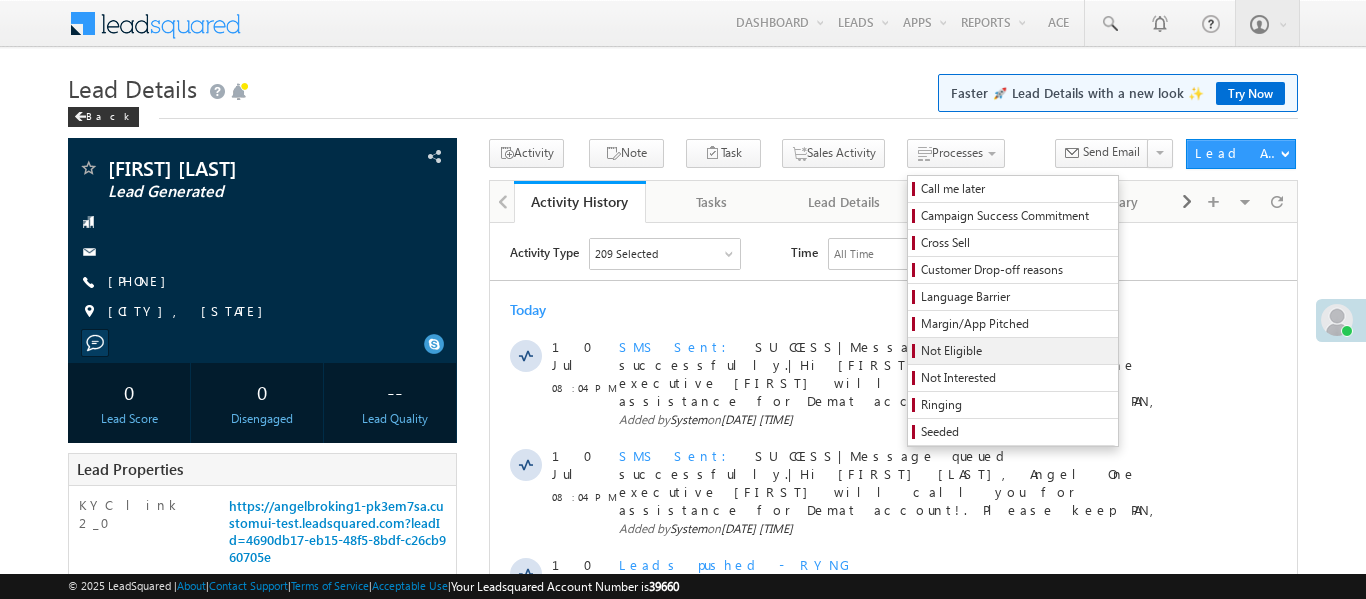 scroll, scrollTop: 0, scrollLeft: 0, axis: both 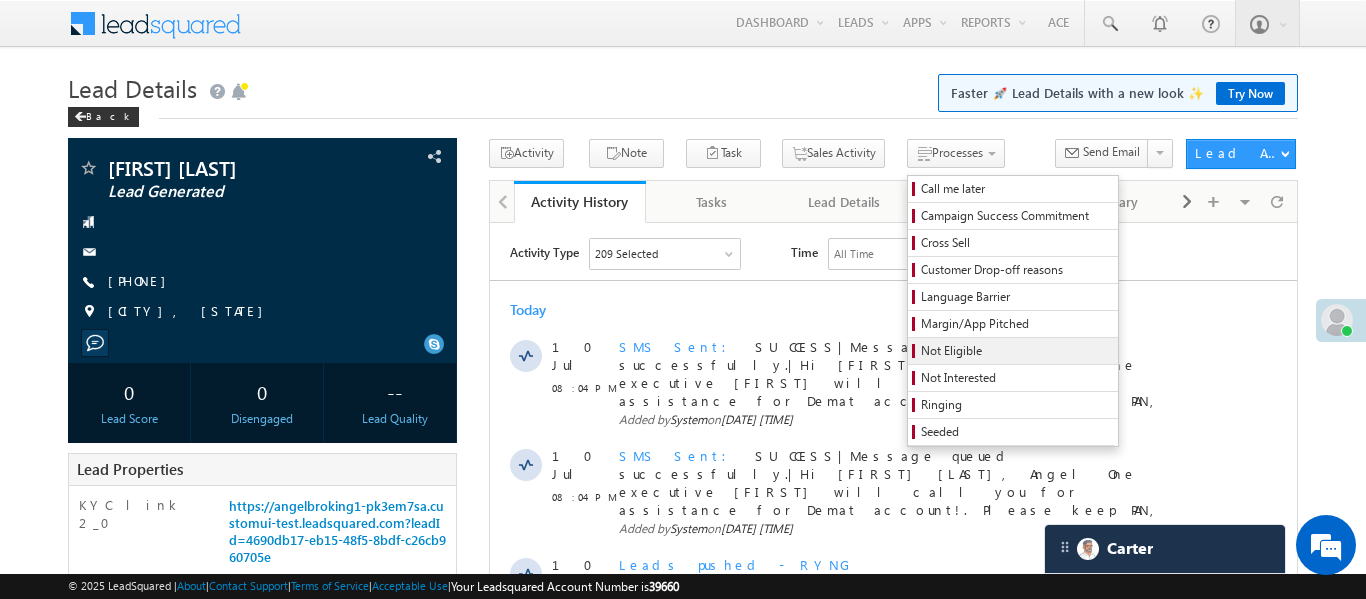 click on "Not Eligible" at bounding box center [1016, 351] 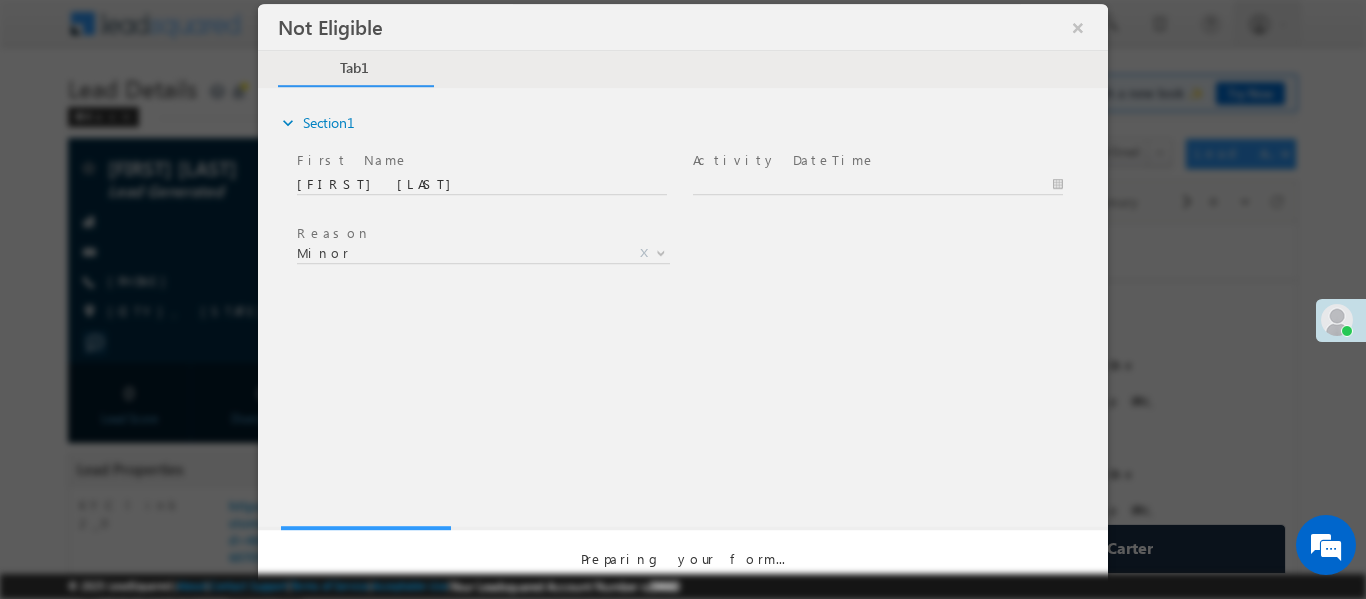 scroll, scrollTop: 0, scrollLeft: 0, axis: both 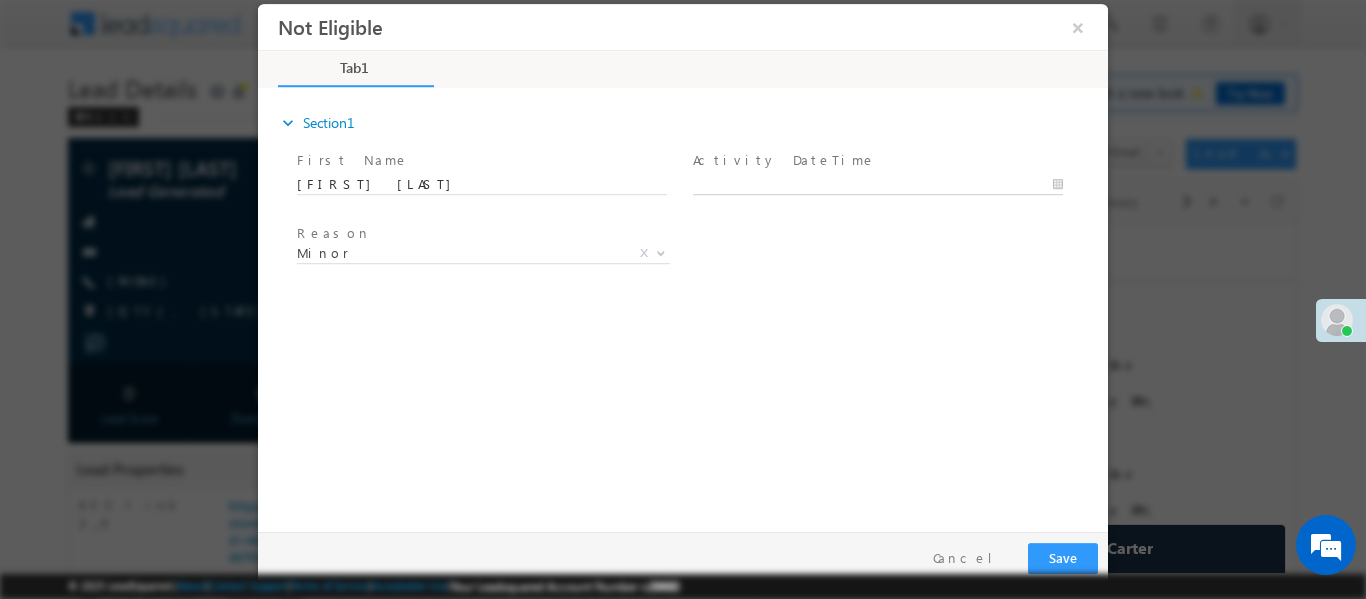 type on "10/07/25 8:06 PM" 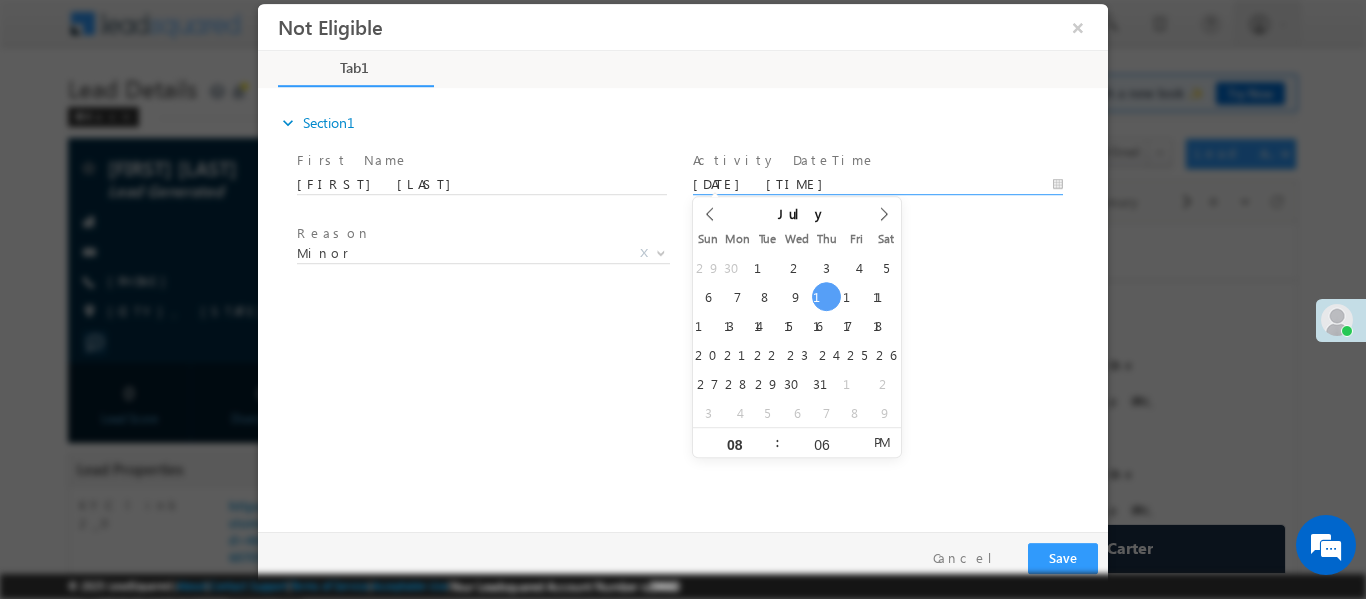 click on "Not Eligible
×" at bounding box center (683, 262) 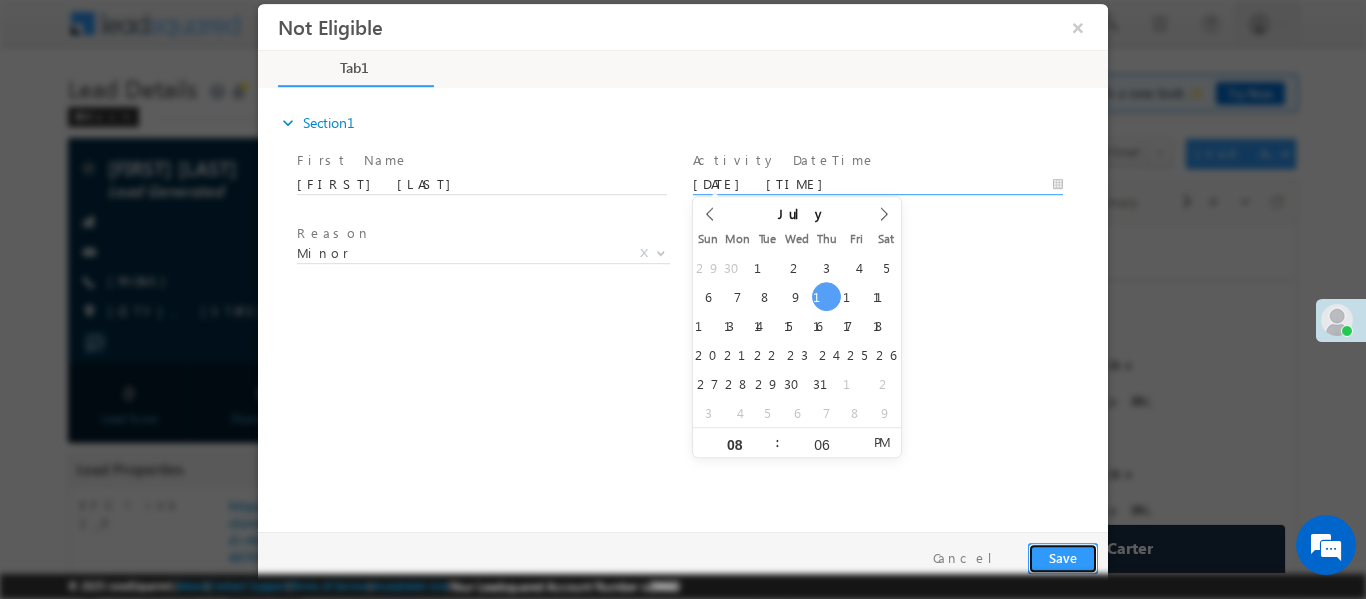 click on "Save" at bounding box center (1063, 557) 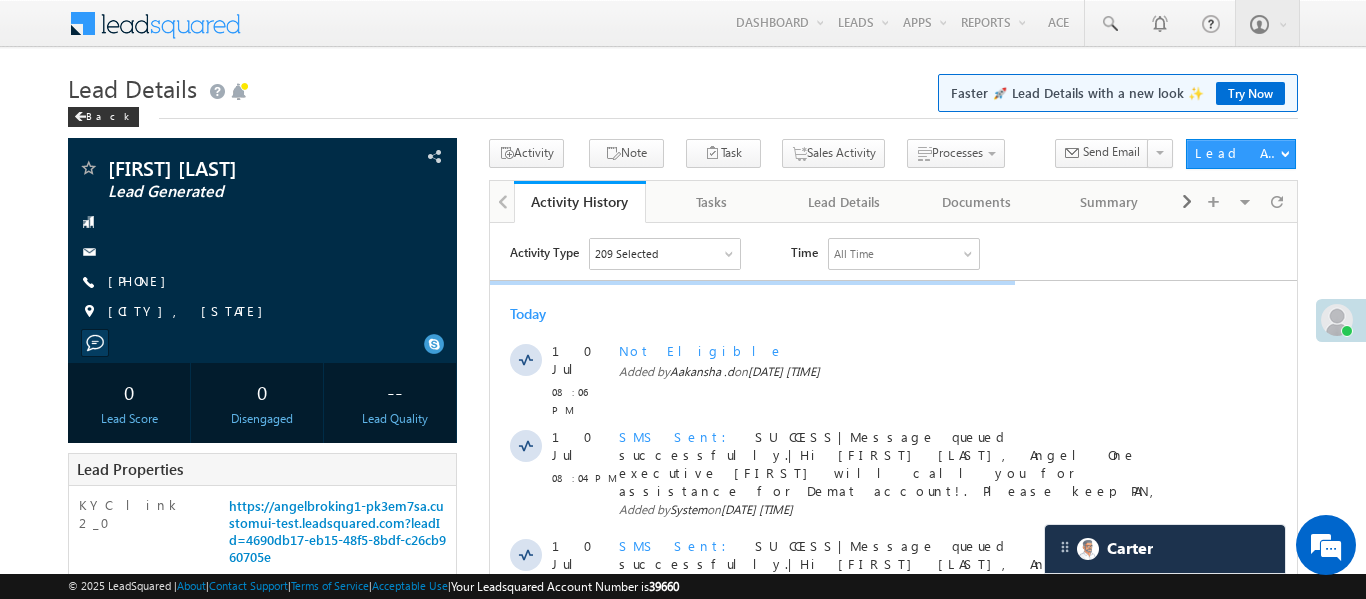 scroll, scrollTop: 0, scrollLeft: 0, axis: both 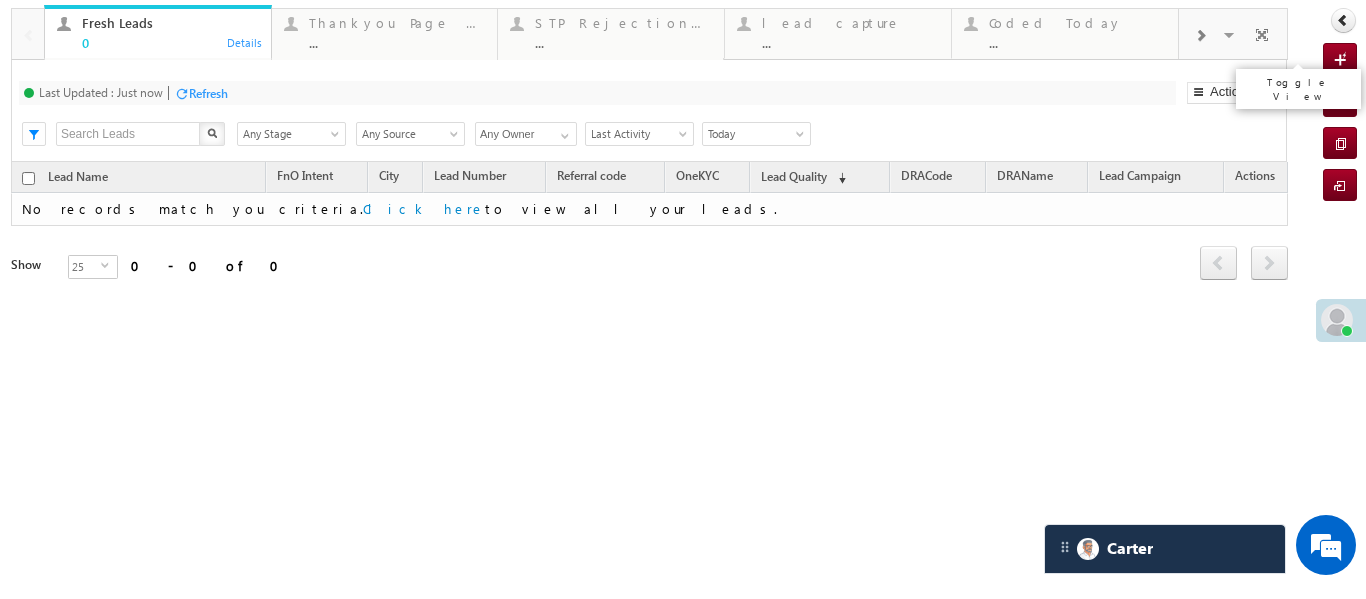 click at bounding box center [1262, 38] 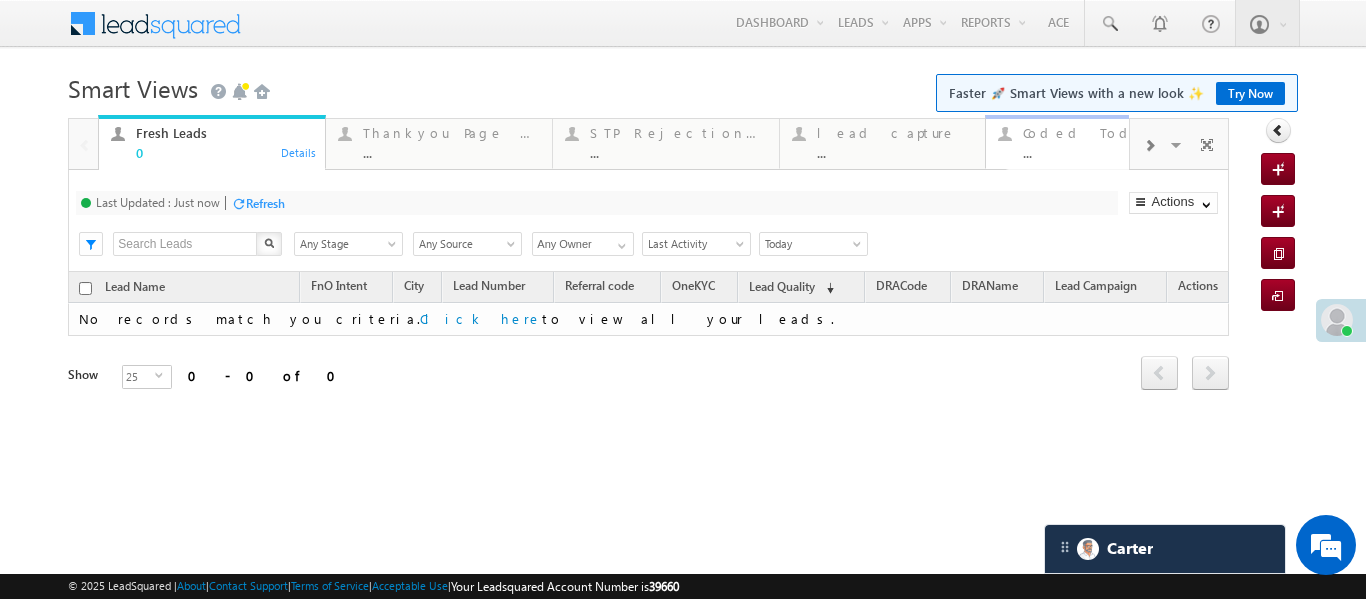 drag, startPoint x: 1035, startPoint y: 145, endPoint x: 1015, endPoint y: 162, distance: 26.24881 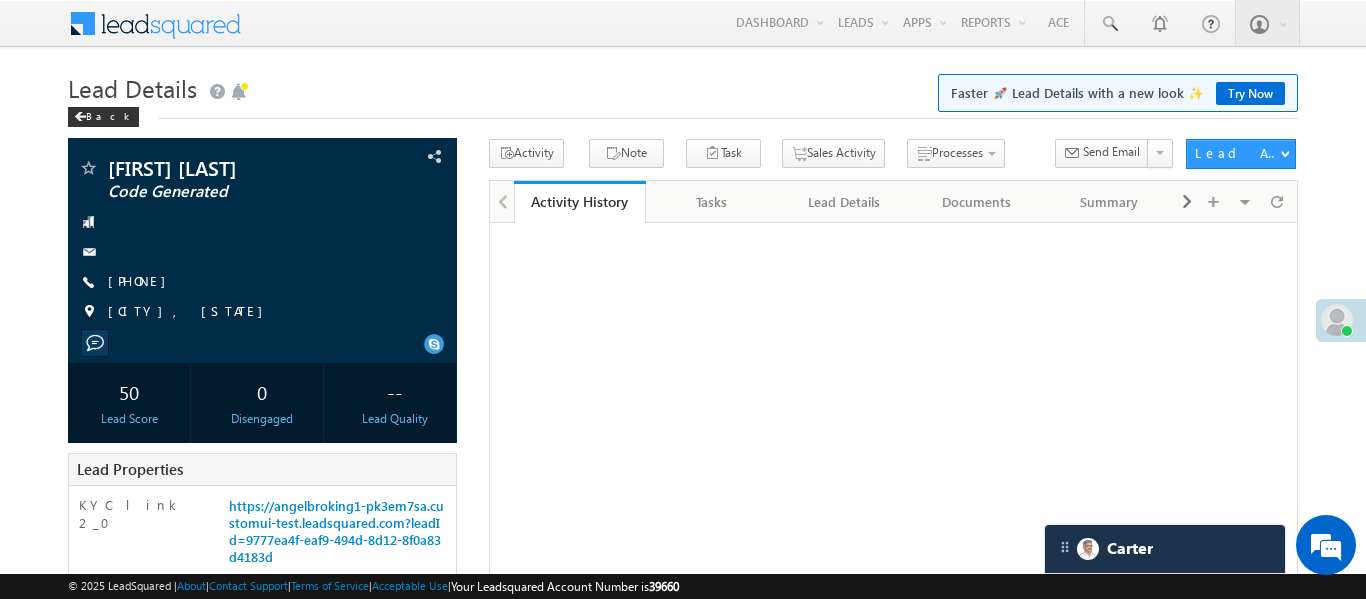 scroll, scrollTop: 412, scrollLeft: 0, axis: vertical 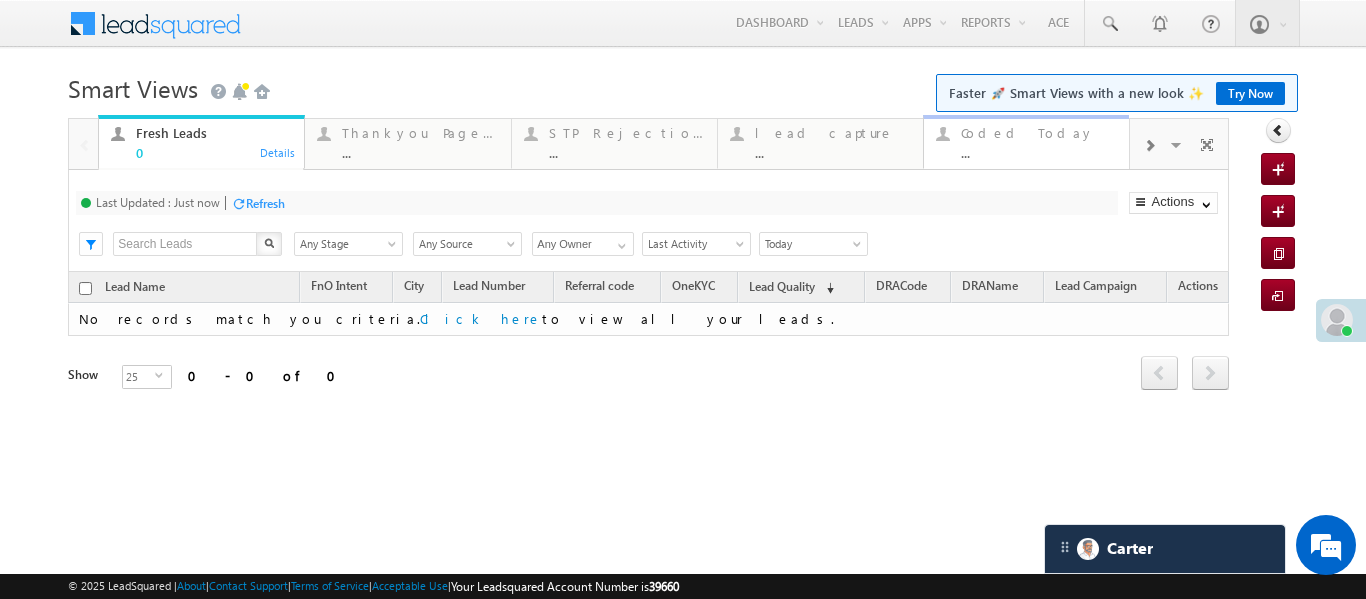 click on "..." at bounding box center [1039, 152] 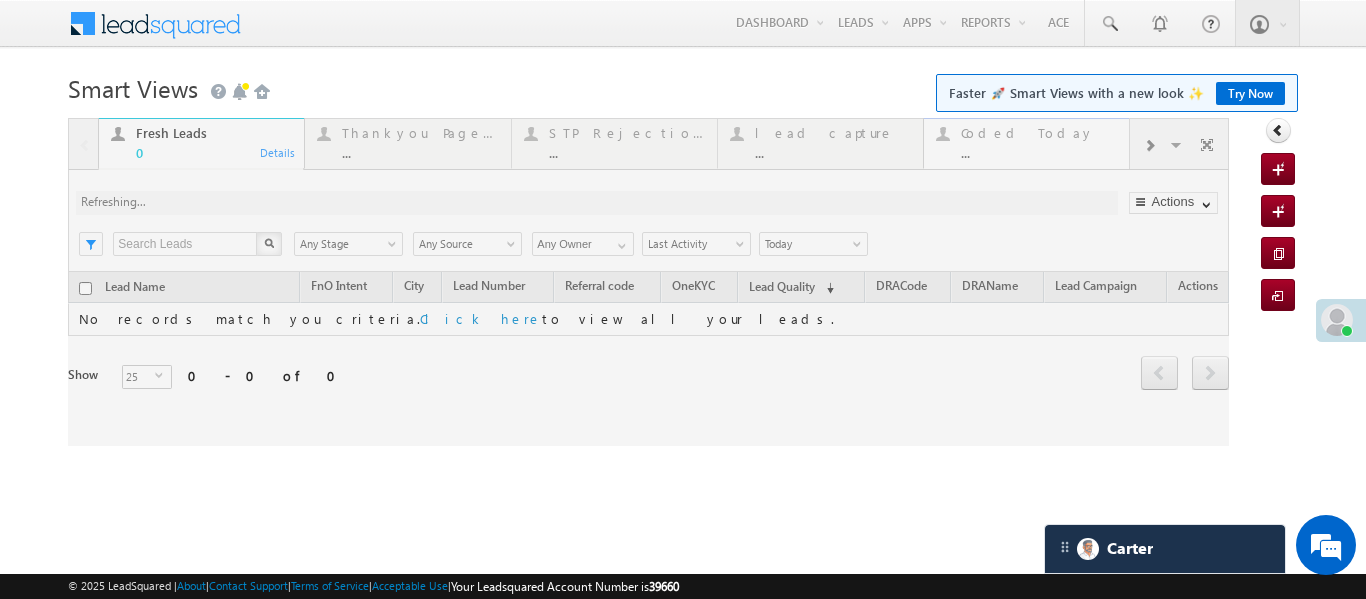click at bounding box center [648, 282] 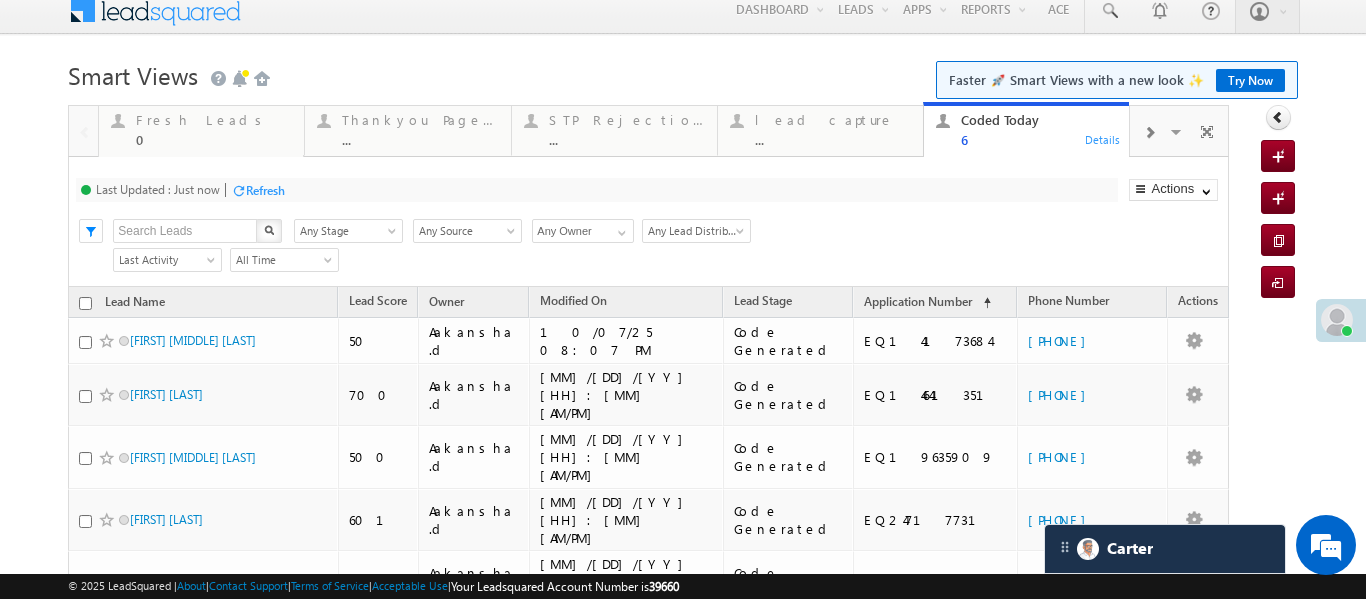 scroll, scrollTop: 31, scrollLeft: 0, axis: vertical 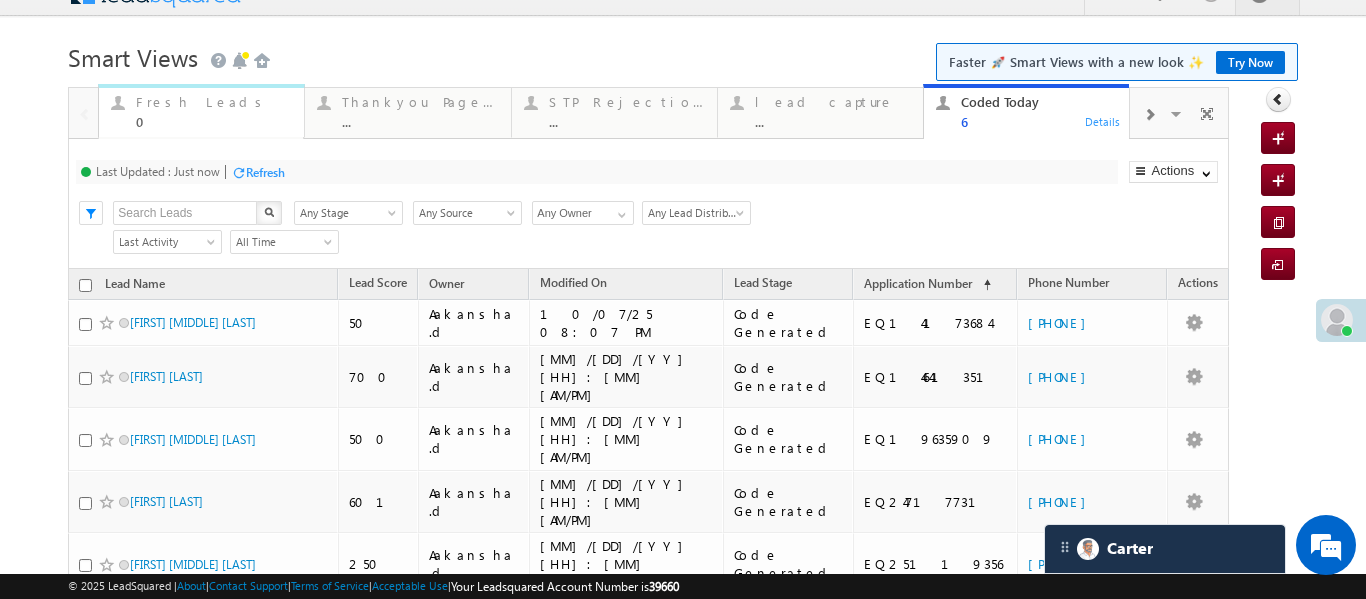 click on "0" at bounding box center (214, 121) 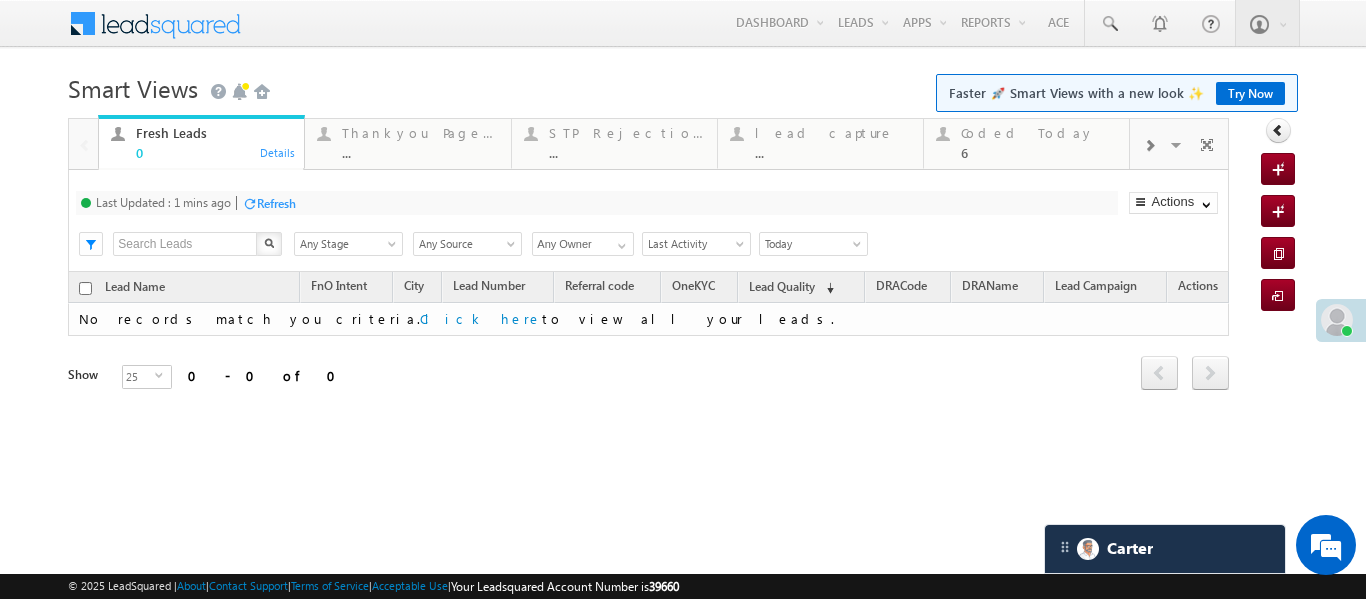click on "Fresh Leads 0 Details" at bounding box center [201, 143] 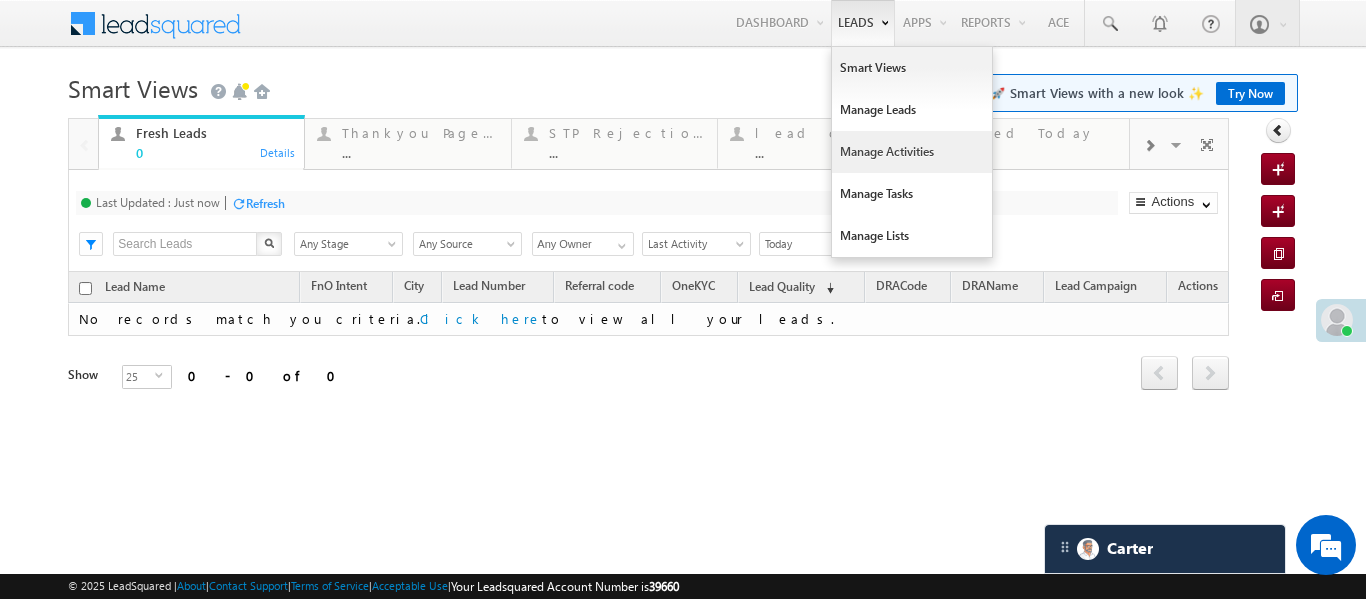 click on "Manage Activities" at bounding box center (912, 152) 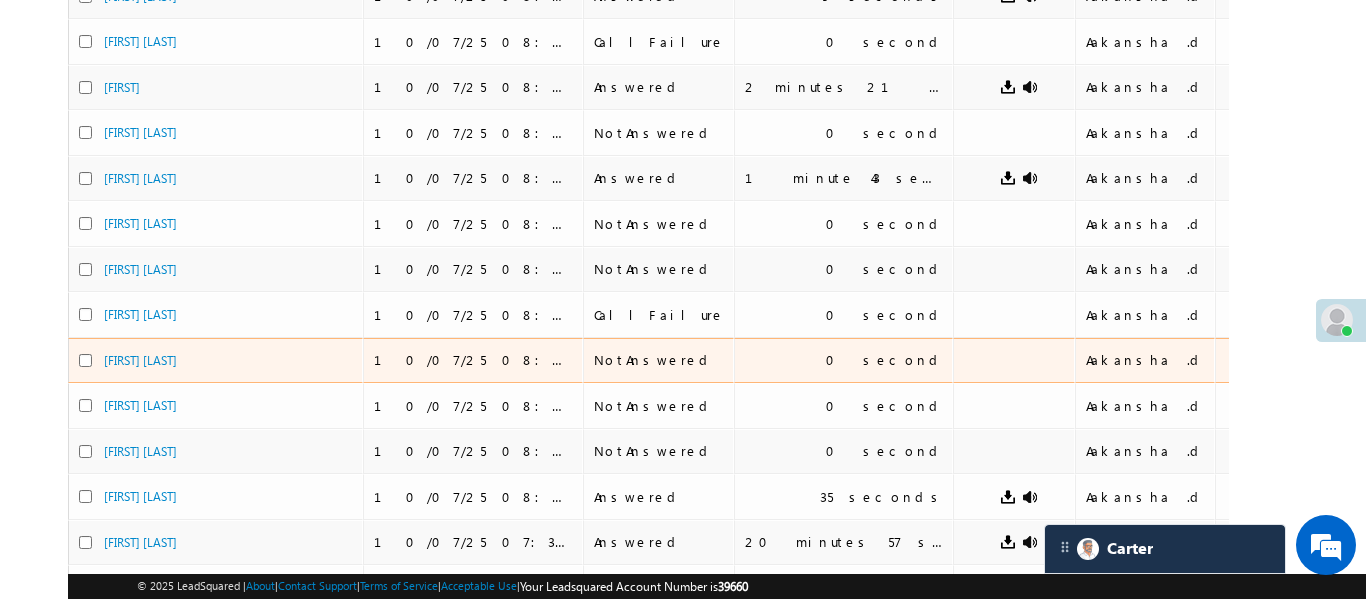 scroll, scrollTop: 941, scrollLeft: 0, axis: vertical 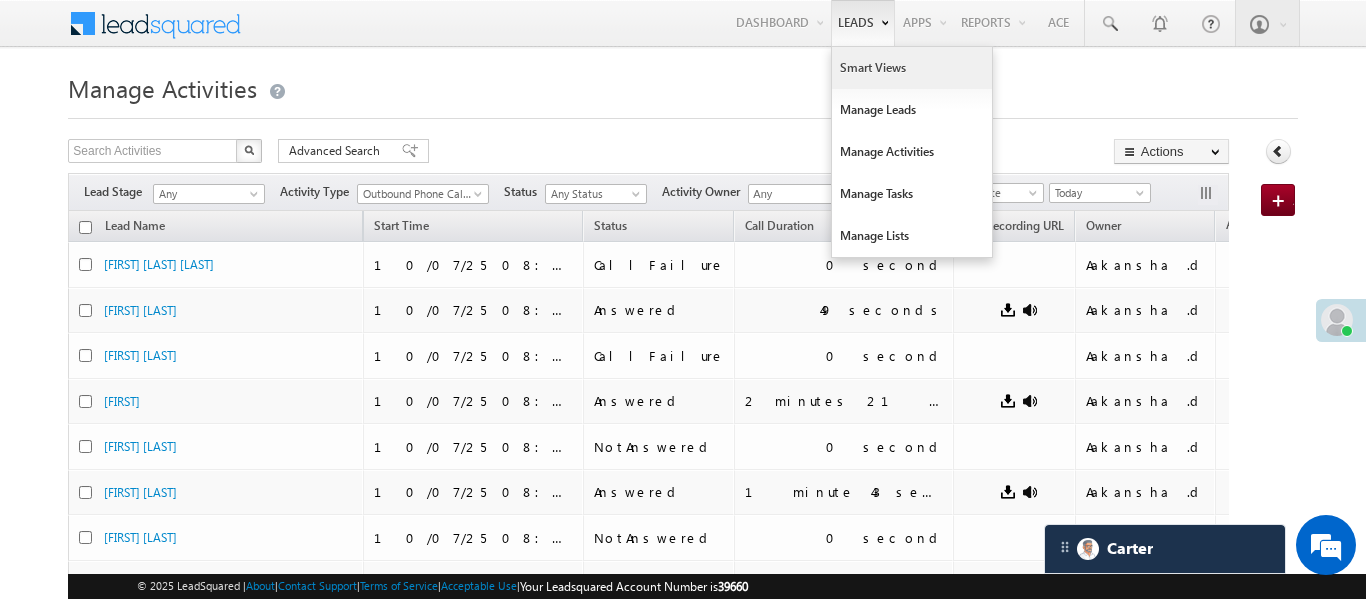 click on "Smart Views" at bounding box center (912, 68) 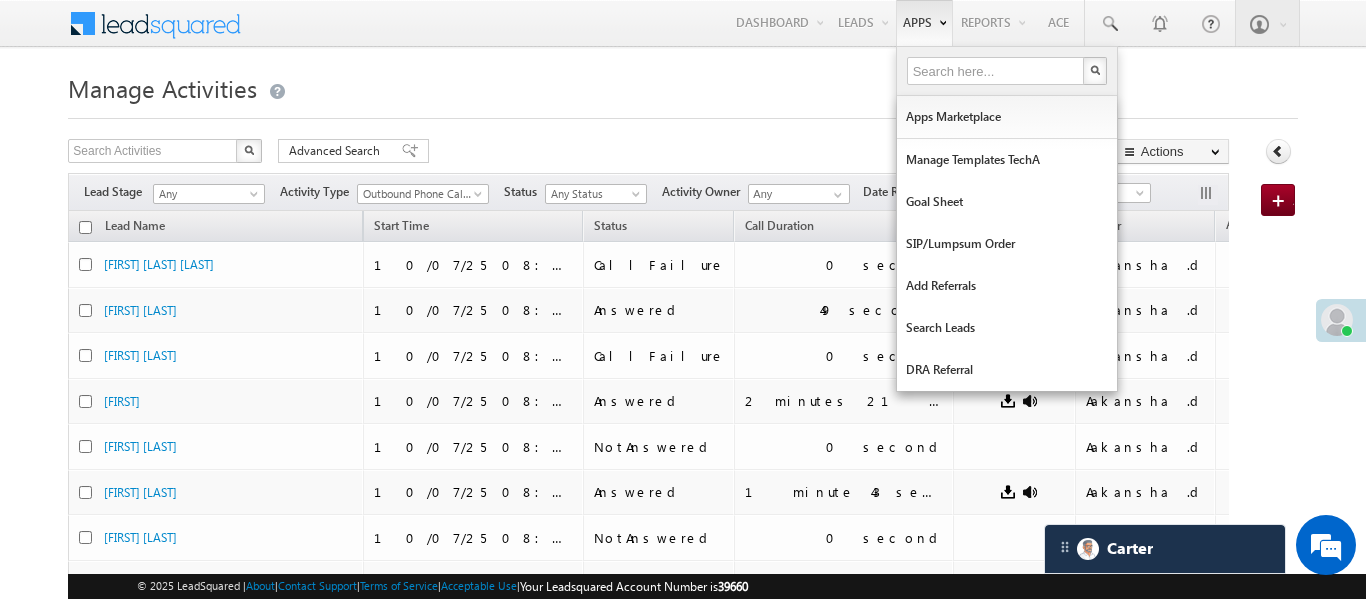 drag, startPoint x: 882, startPoint y: 87, endPoint x: 928, endPoint y: 2, distance: 96.64885 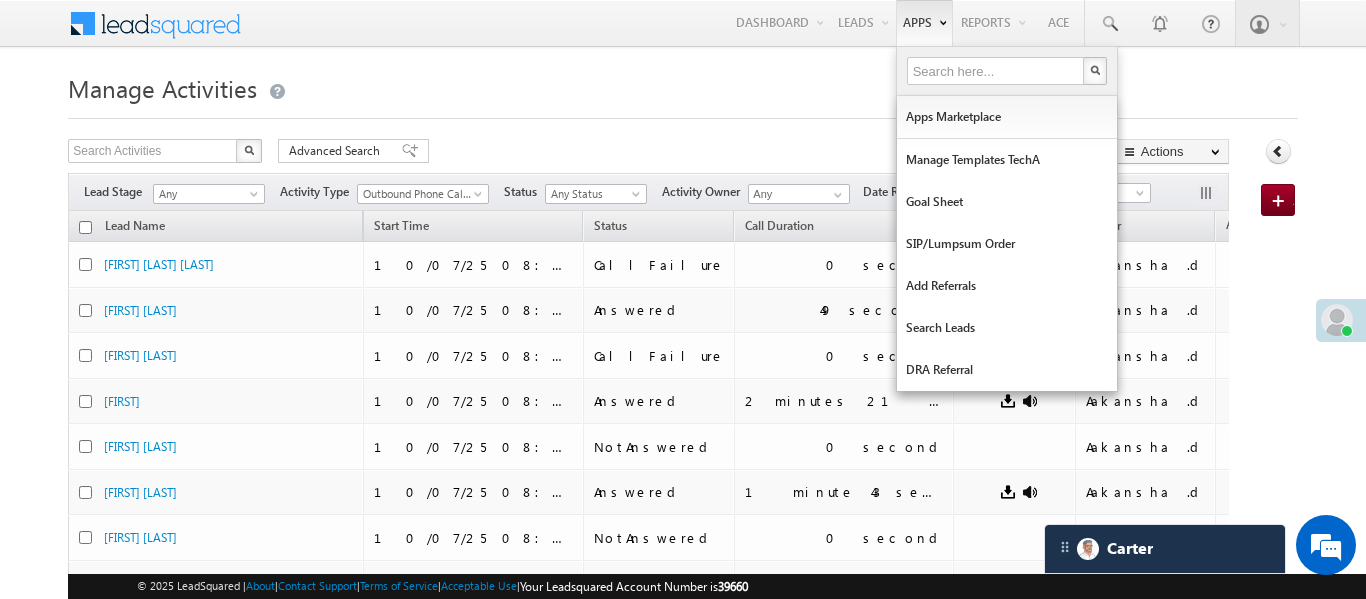 click on "Smart Views" at bounding box center (0, 0) 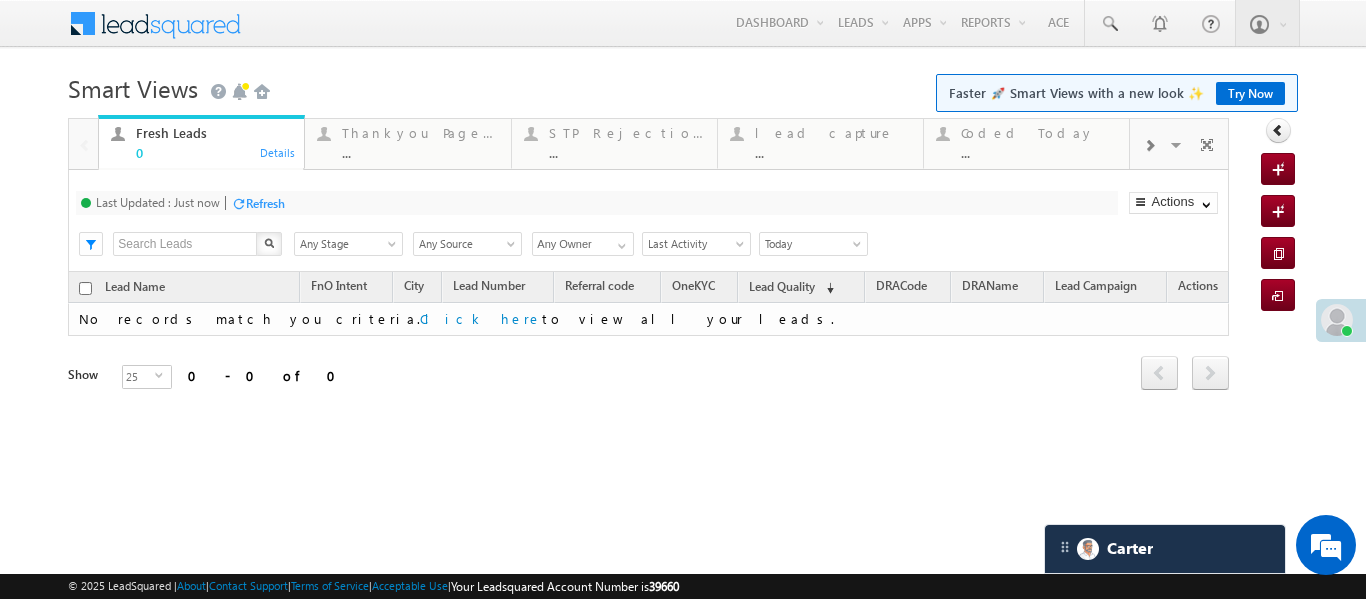 scroll, scrollTop: 0, scrollLeft: 0, axis: both 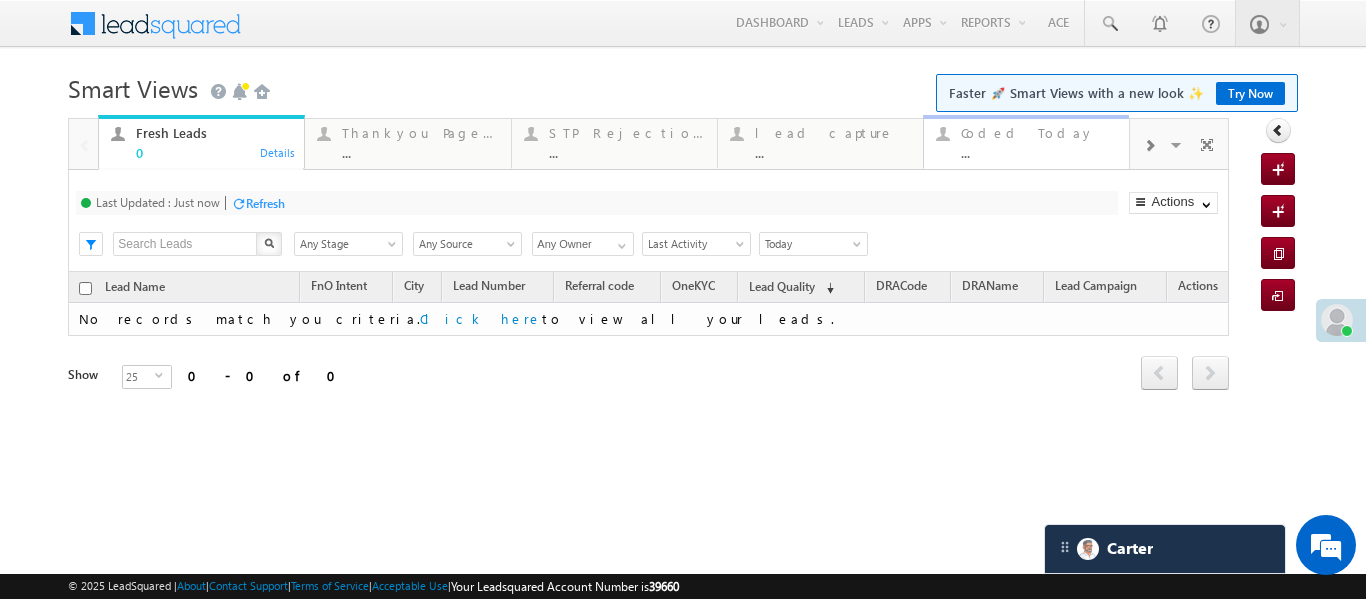 click on "Coded Today ..." at bounding box center (1039, 140) 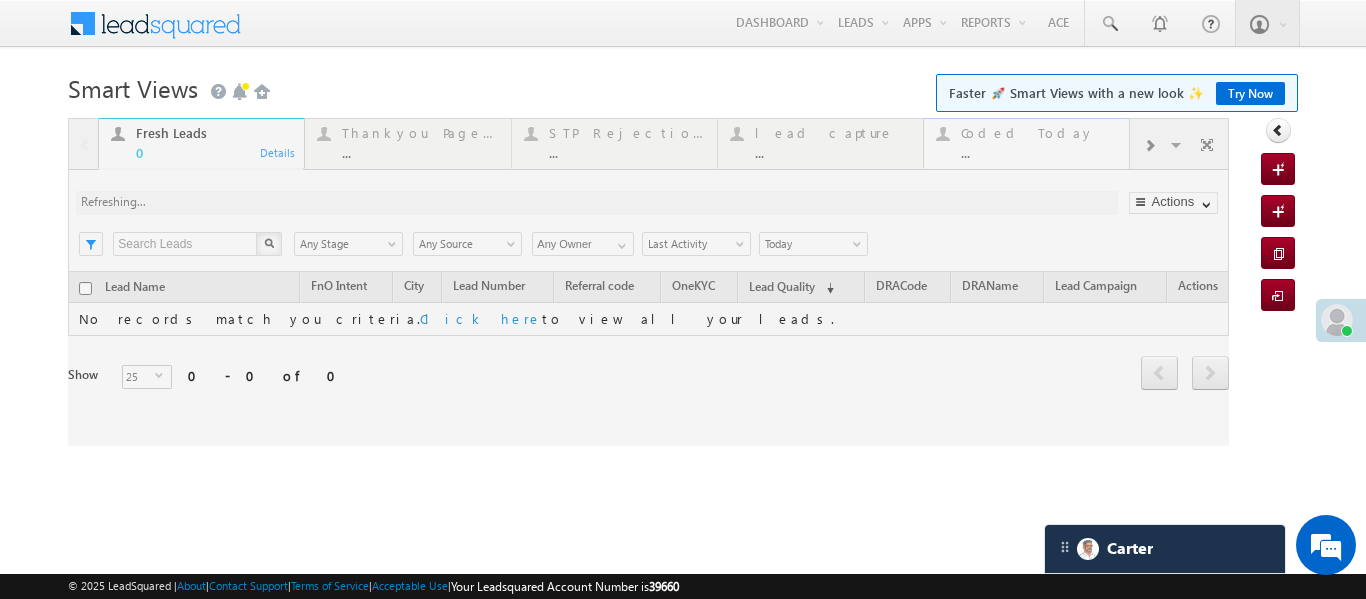 click at bounding box center [648, 282] 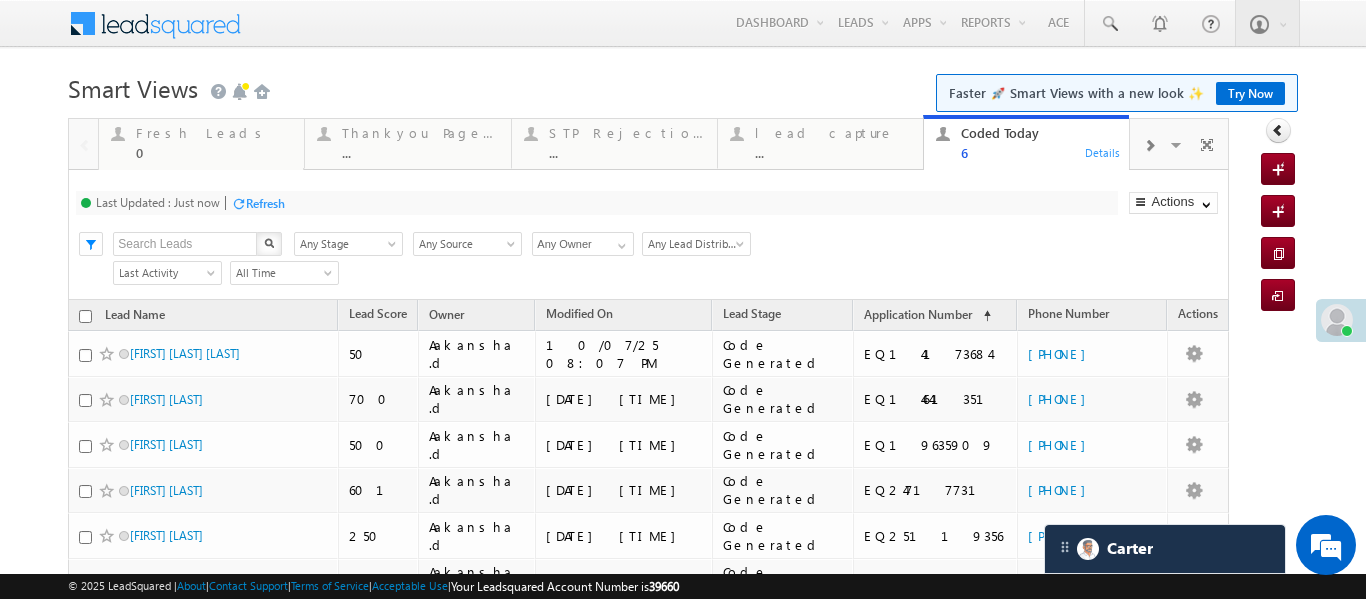 scroll, scrollTop: 0, scrollLeft: 0, axis: both 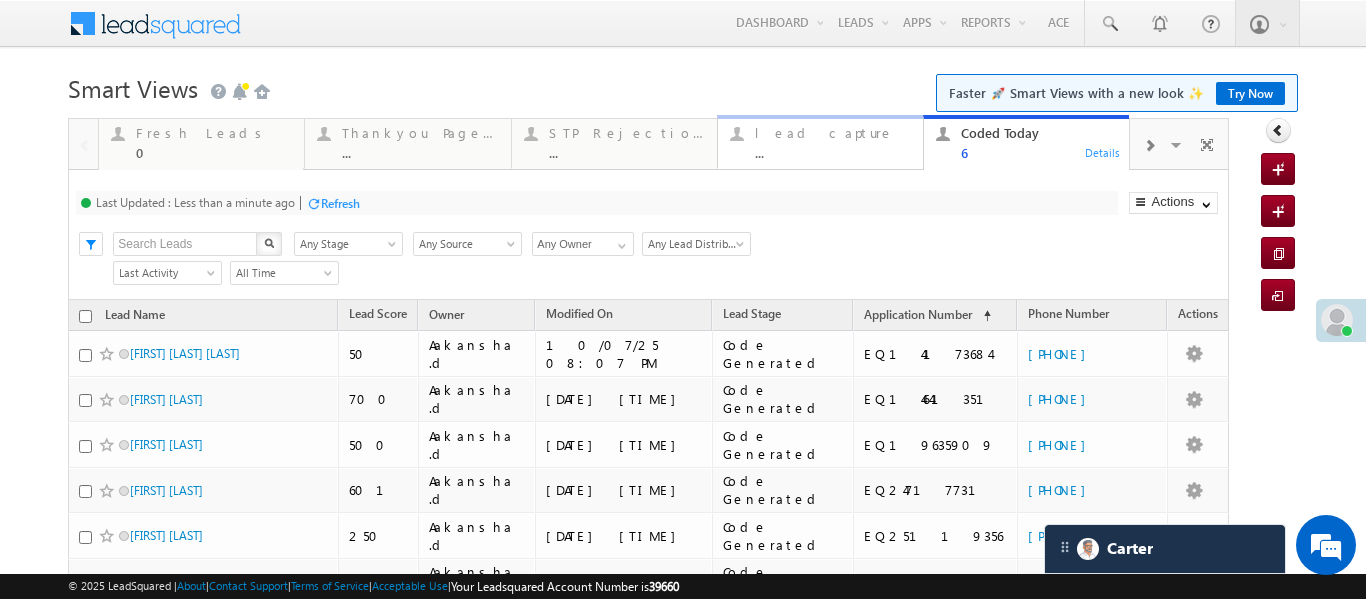 click on "..." at bounding box center (833, 152) 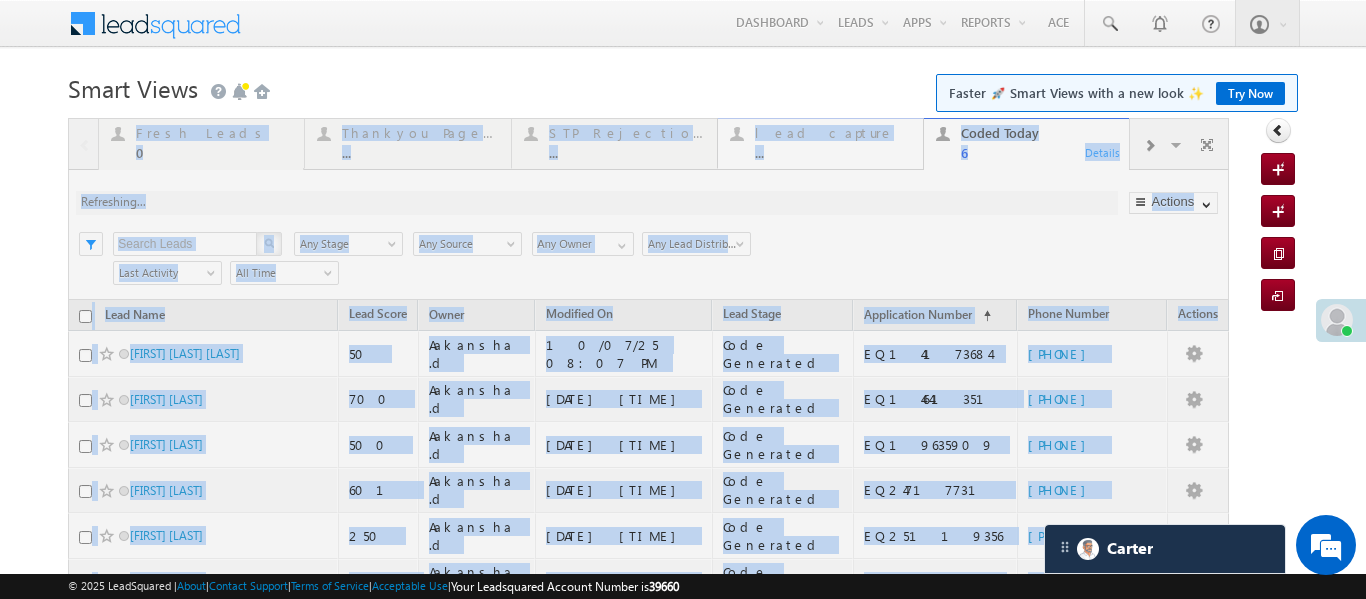 click at bounding box center (648, 416) 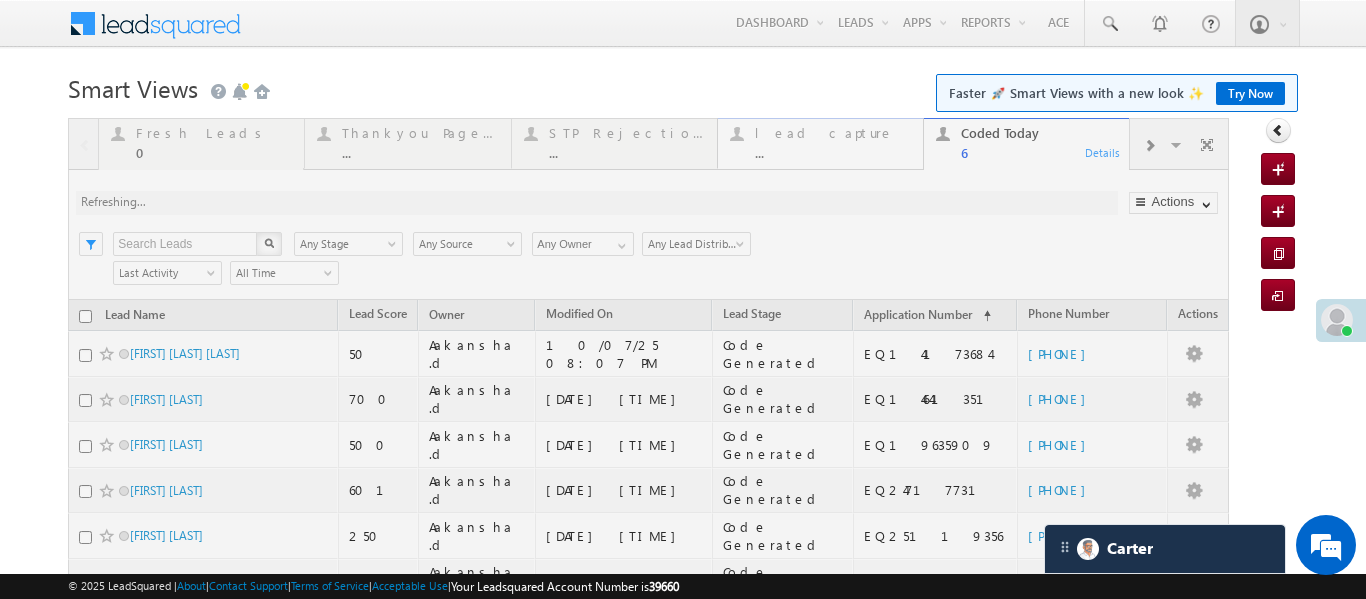 click at bounding box center [648, 416] 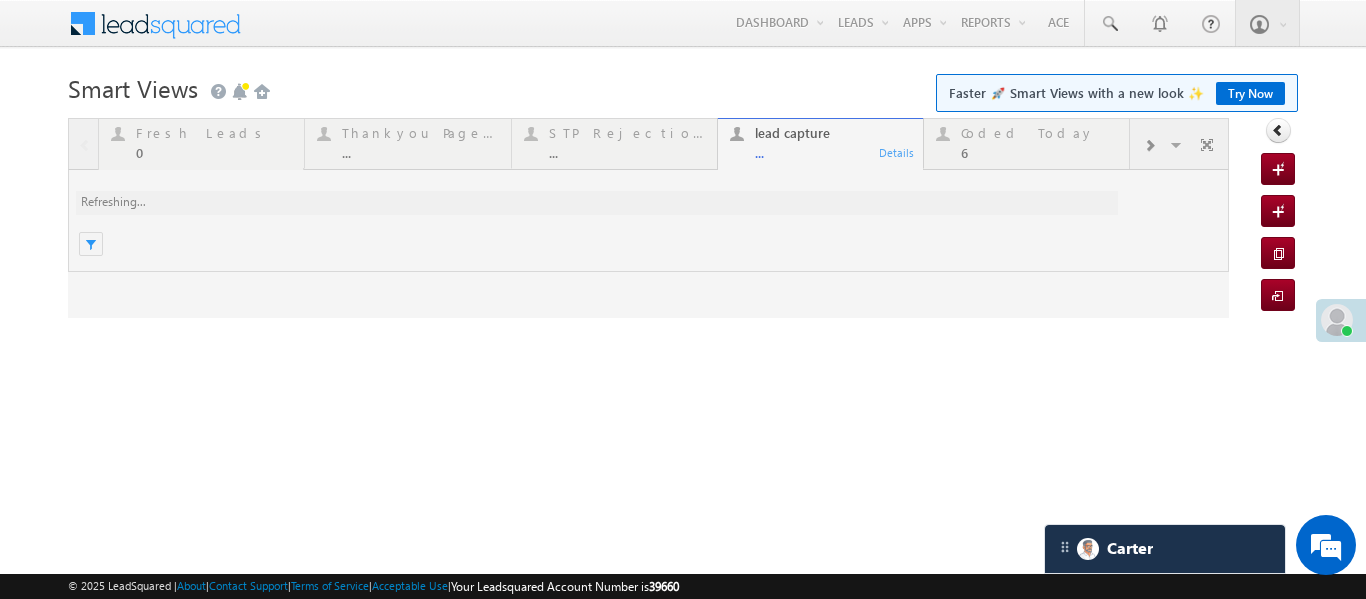 scroll, scrollTop: 0, scrollLeft: 0, axis: both 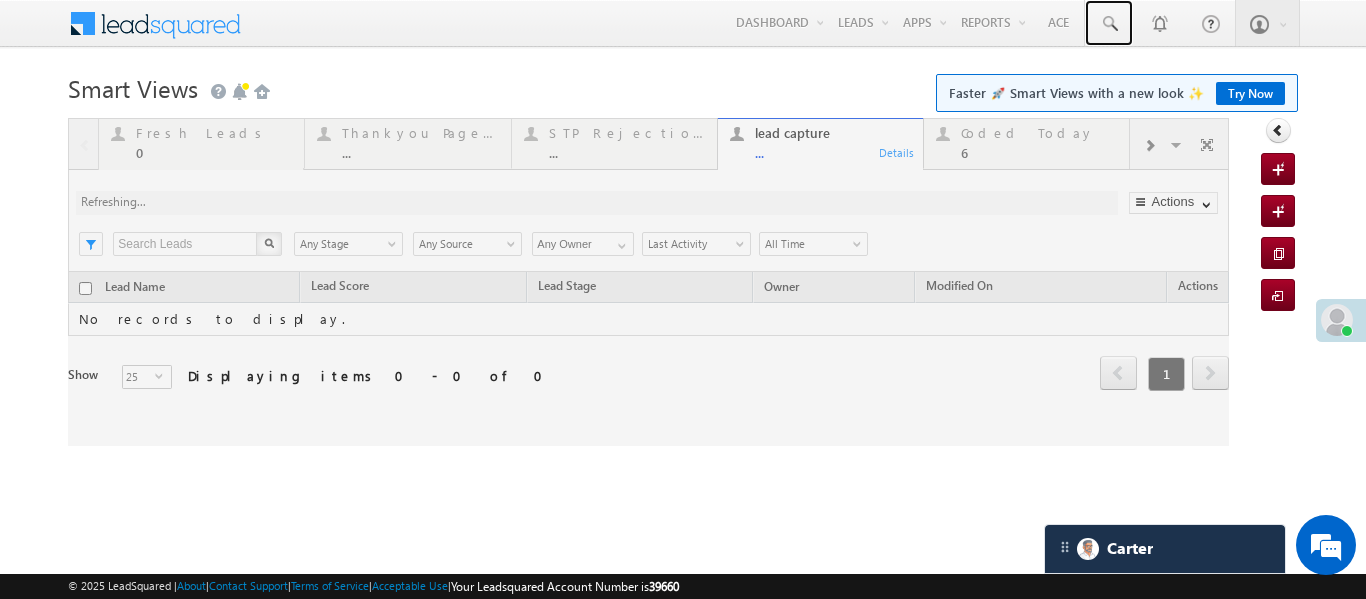 click at bounding box center (1109, 24) 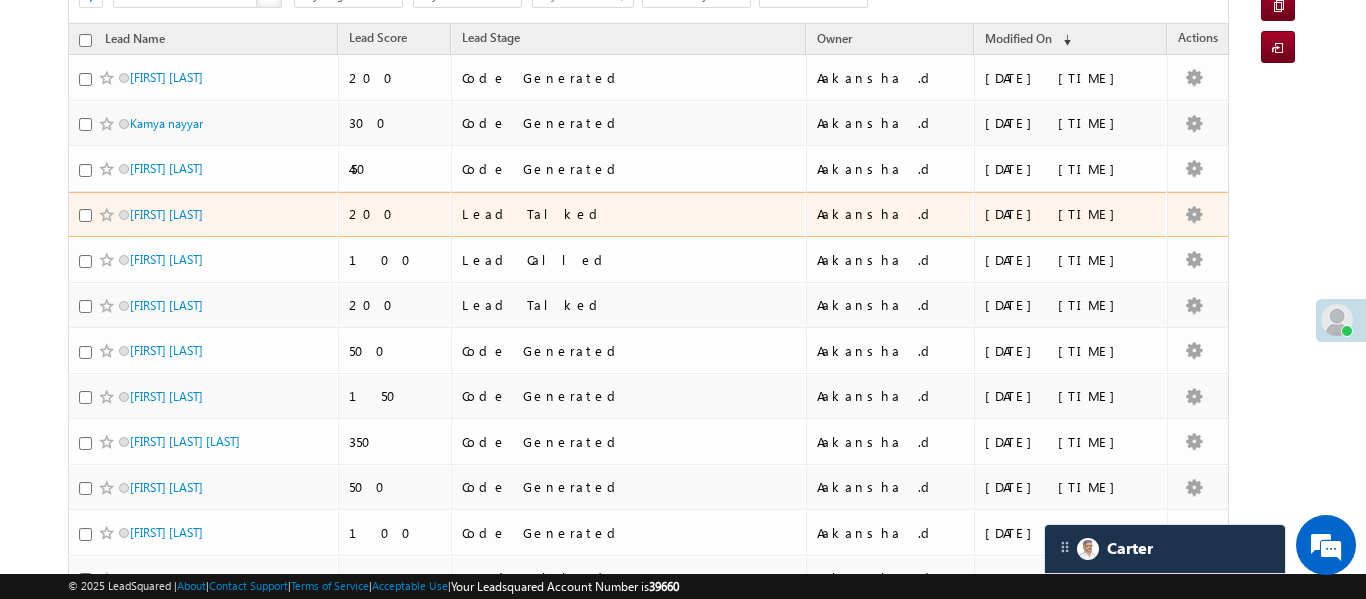 scroll, scrollTop: 269, scrollLeft: 0, axis: vertical 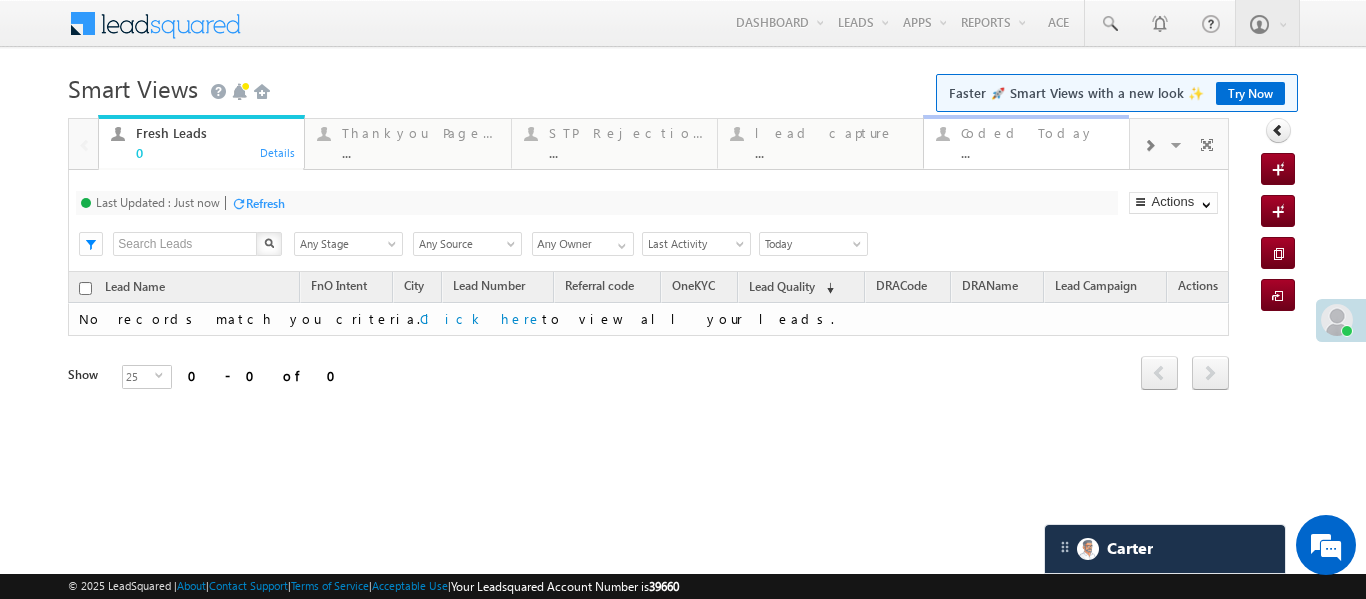 click at bounding box center [942, 133] 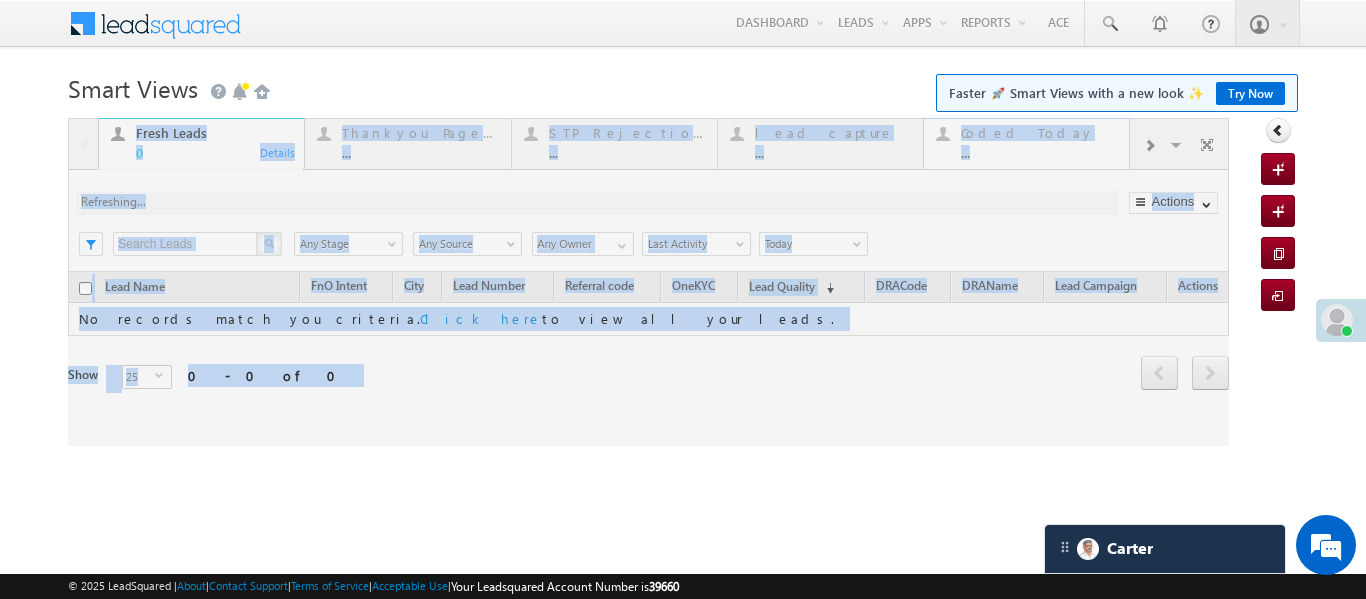 click at bounding box center [648, 282] 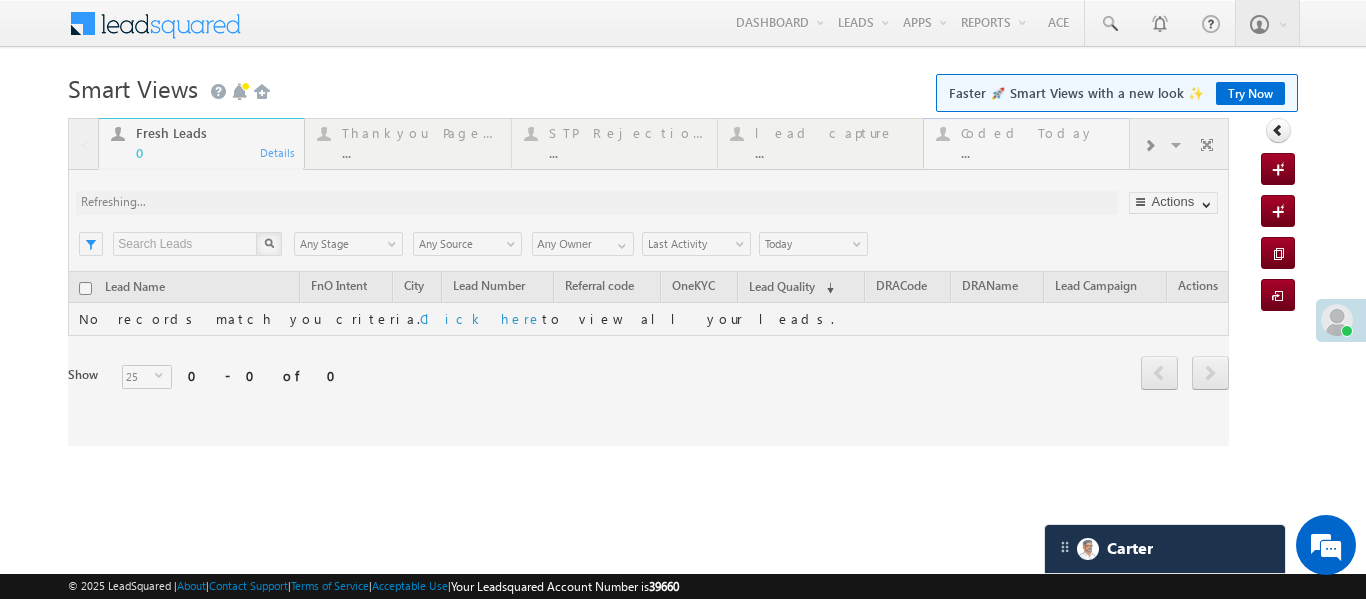click at bounding box center (648, 282) 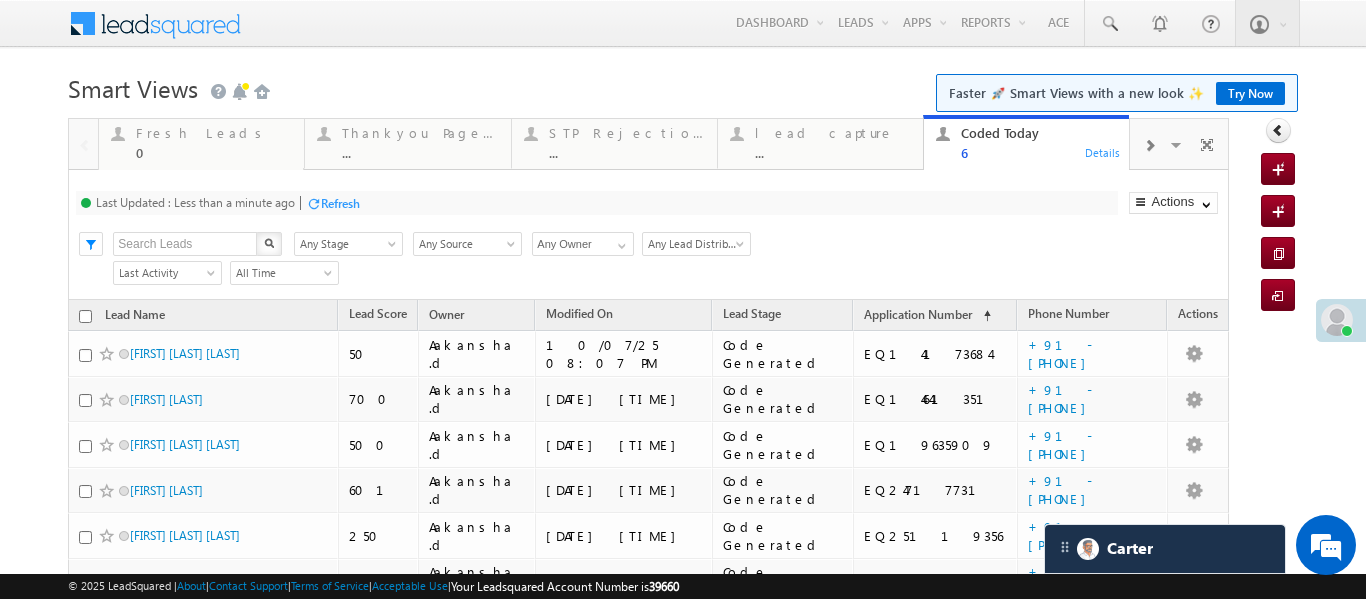 scroll, scrollTop: 0, scrollLeft: 0, axis: both 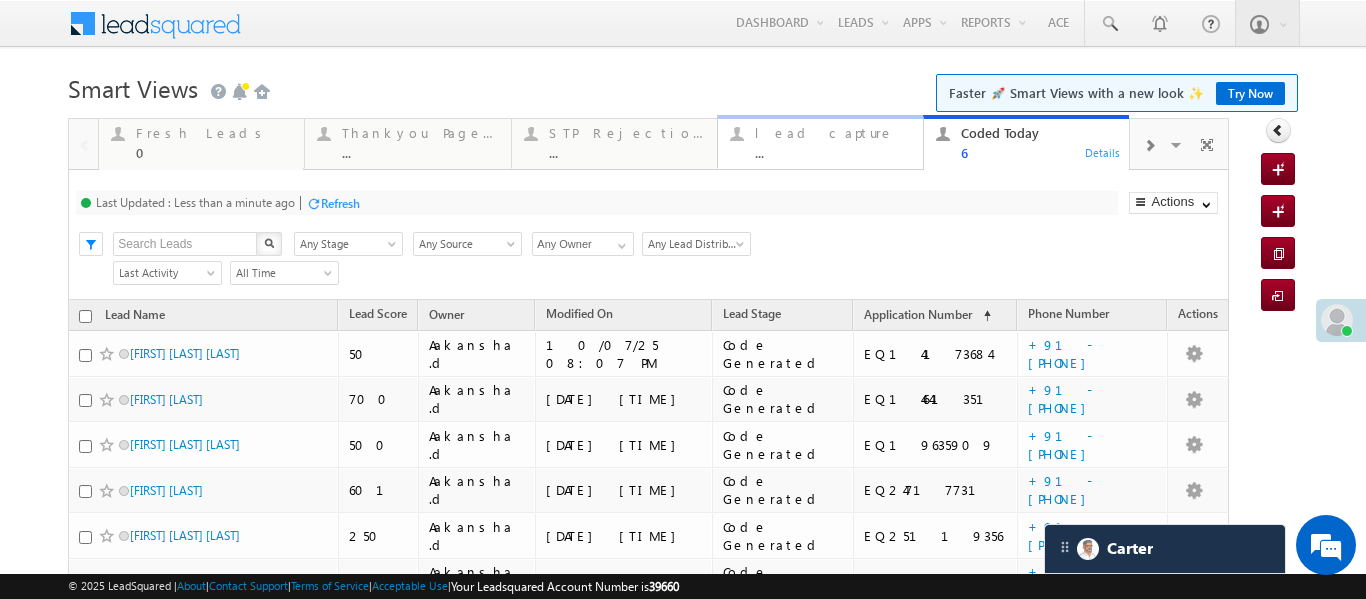 click on "..." at bounding box center [833, 152] 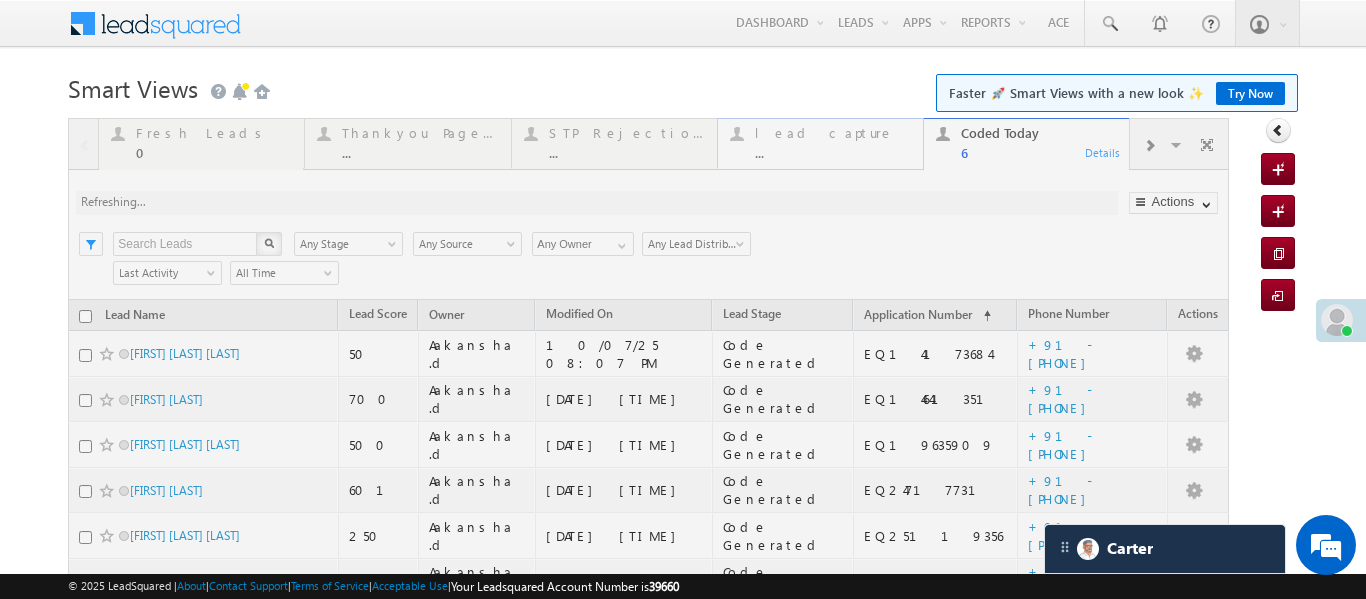 click at bounding box center [648, 416] 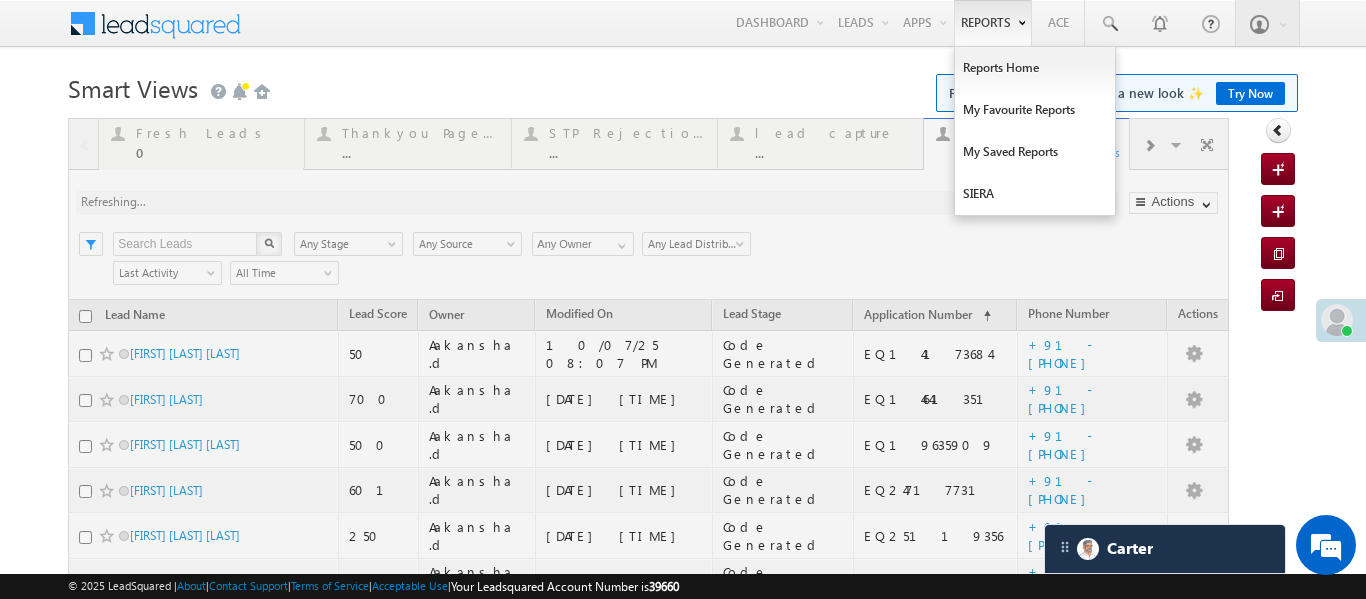 drag, startPoint x: 824, startPoint y: 149, endPoint x: 990, endPoint y: 5, distance: 219.75441 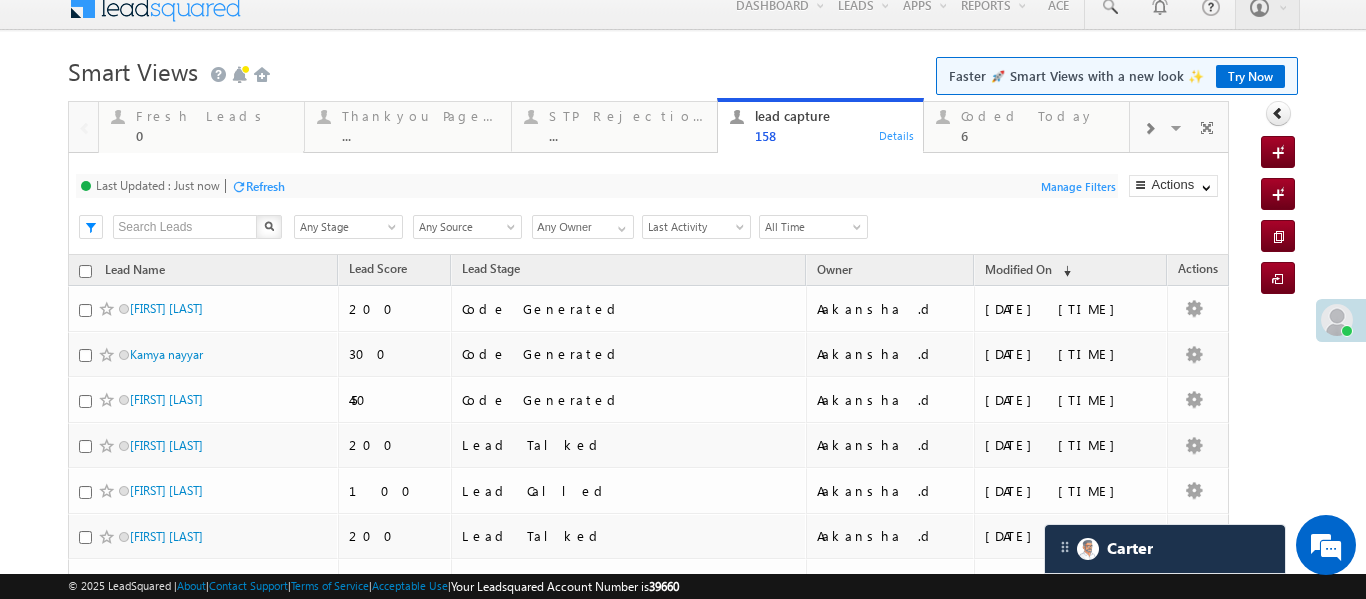 scroll, scrollTop: 0, scrollLeft: 0, axis: both 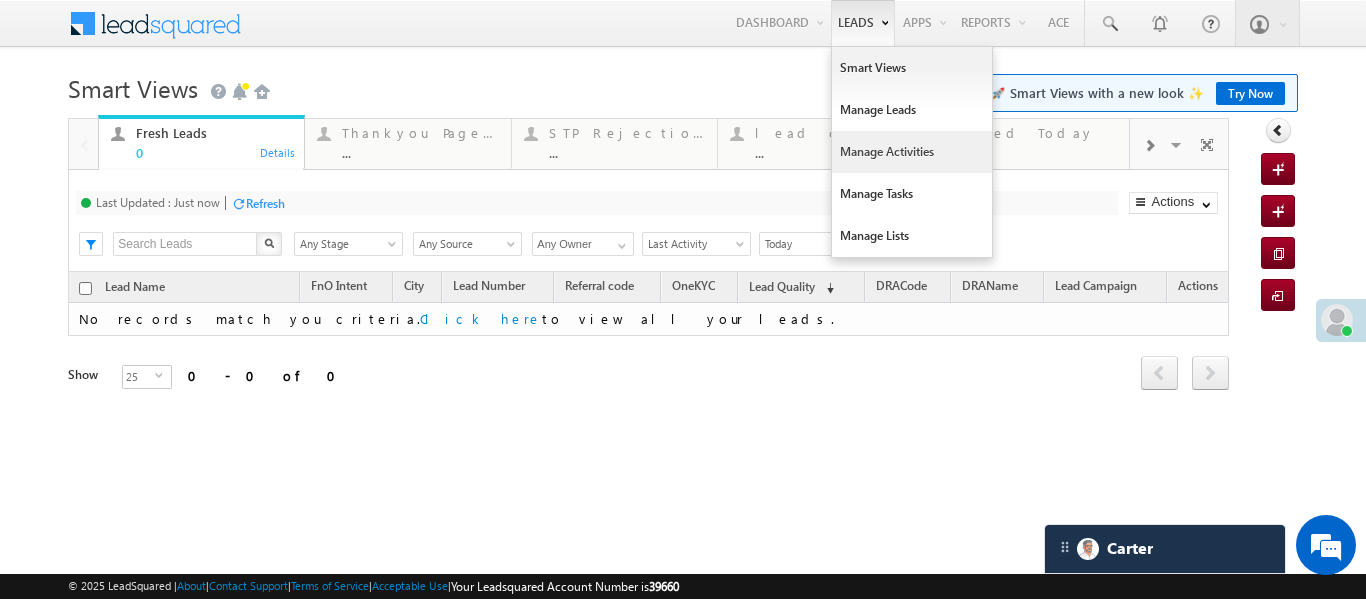 click on "Manage Activities" at bounding box center [912, 152] 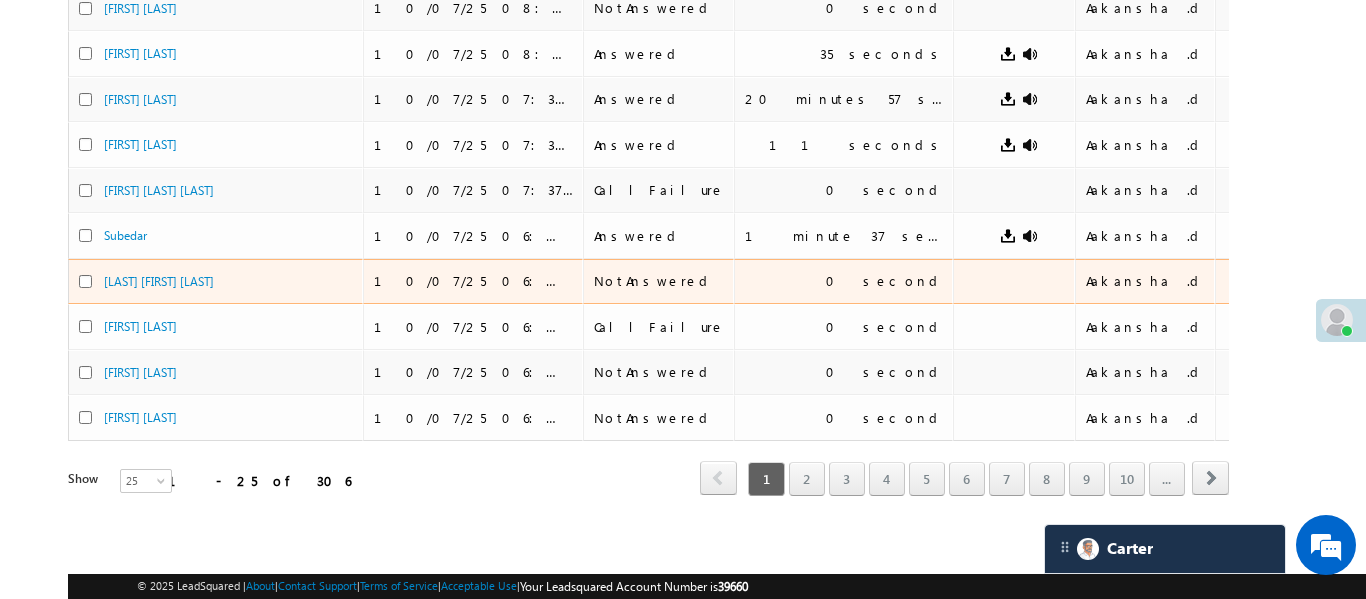 scroll, scrollTop: 941, scrollLeft: 0, axis: vertical 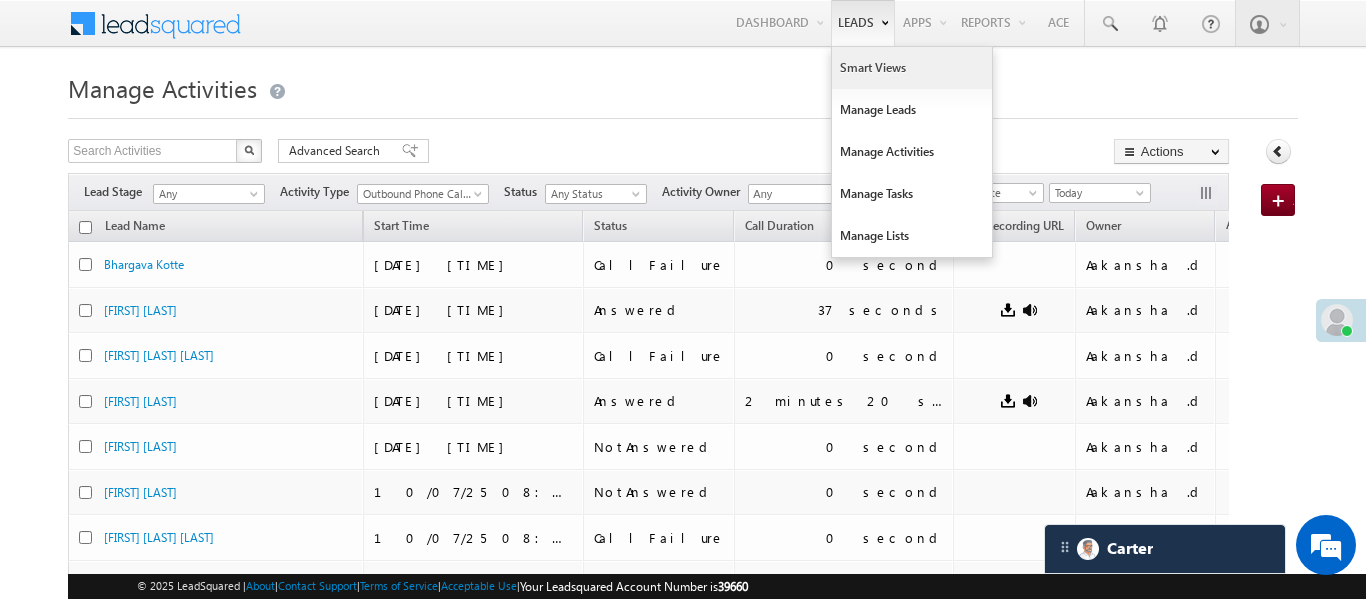 click on "Smart Views" at bounding box center (912, 68) 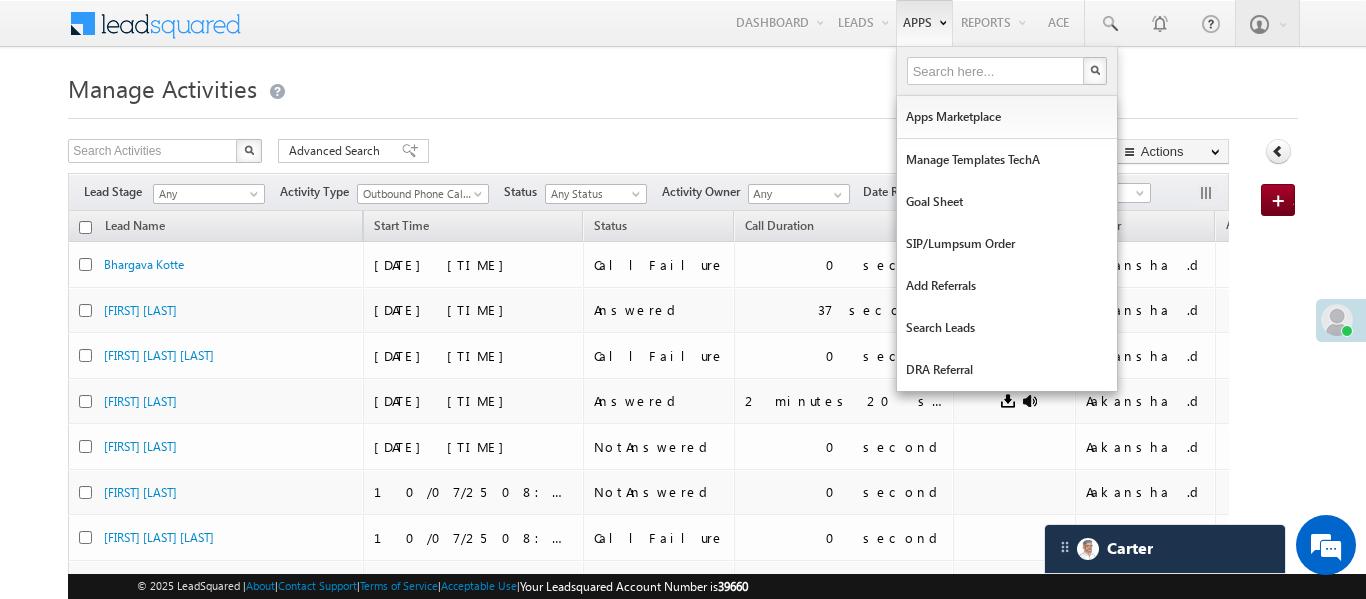 drag, startPoint x: 850, startPoint y: 83, endPoint x: 903, endPoint y: 13, distance: 87.80091 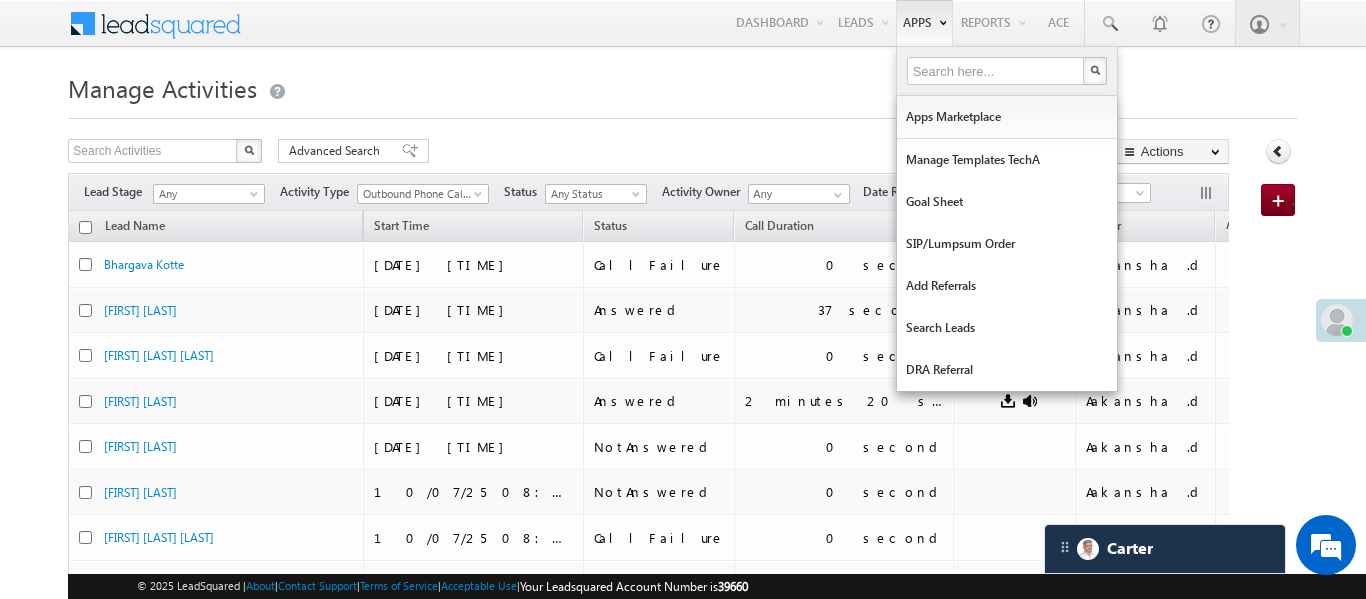 click on "Smart Views" at bounding box center (0, 0) 